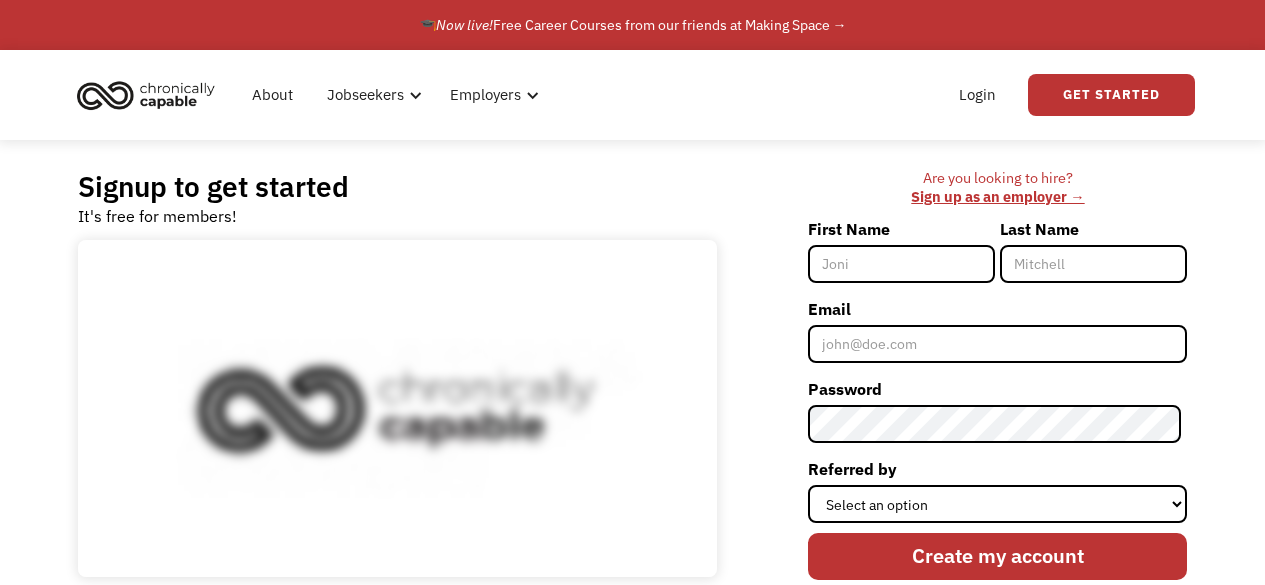 scroll, scrollTop: 0, scrollLeft: 0, axis: both 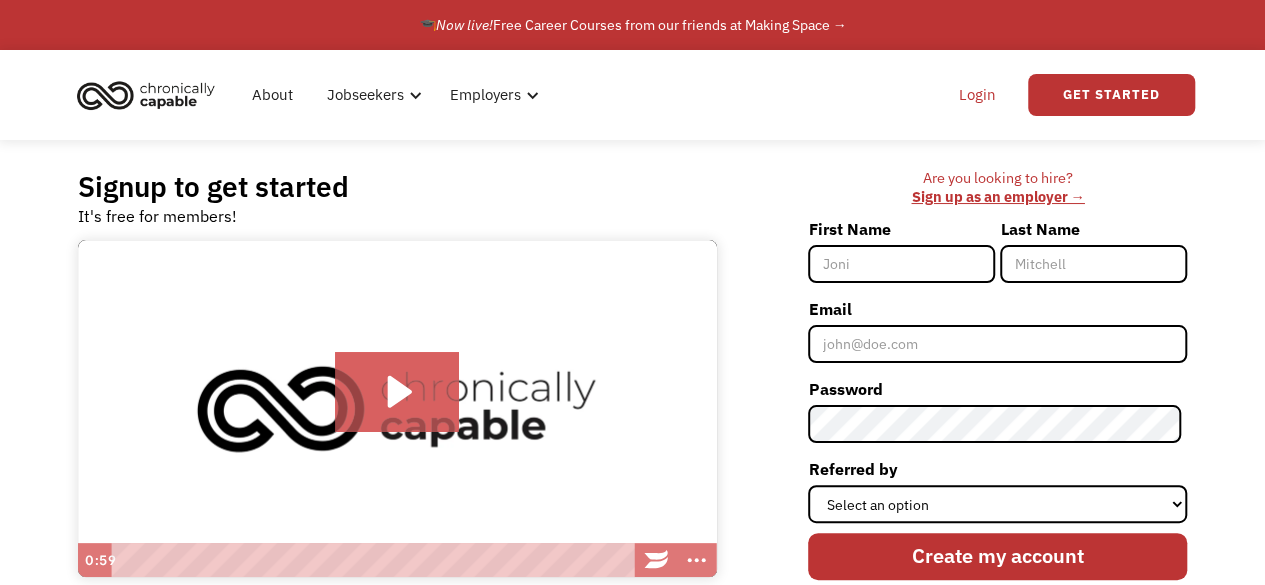 click on "Login" at bounding box center (977, 95) 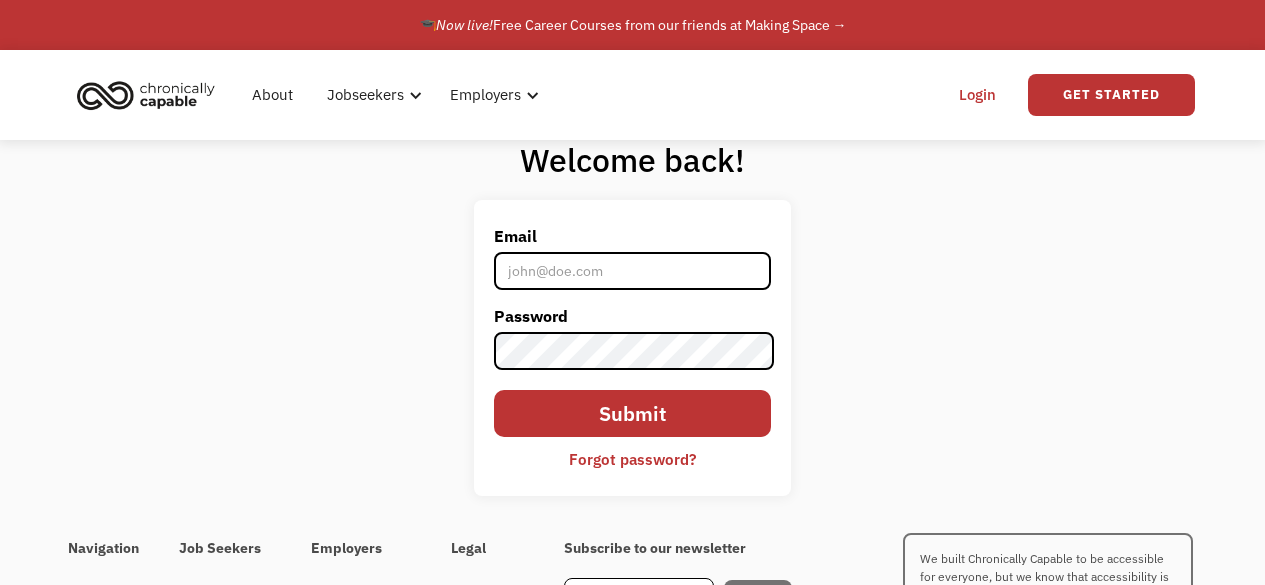 scroll, scrollTop: 0, scrollLeft: 0, axis: both 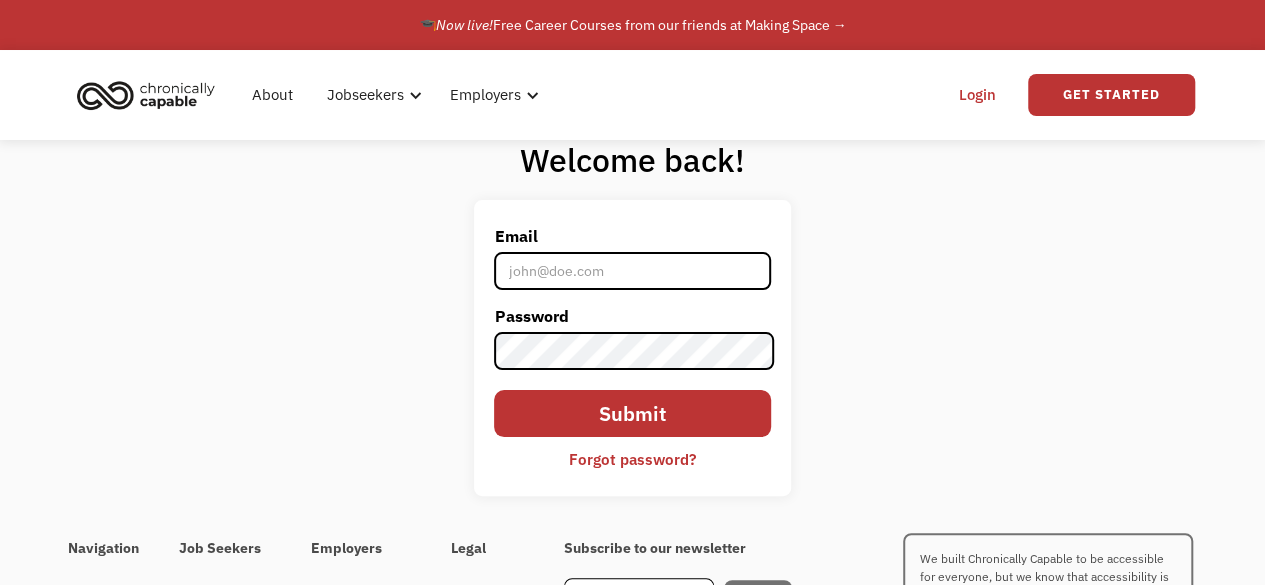 click on "Email" at bounding box center (632, 271) 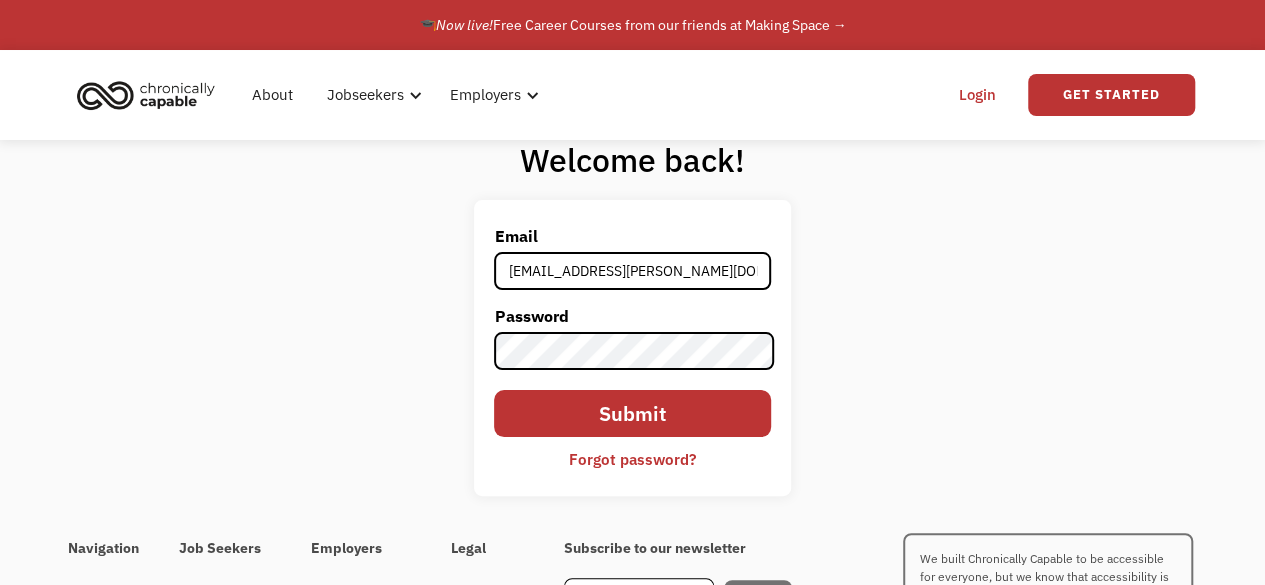 click on "audramitchell@shaw.ca" at bounding box center [632, 271] 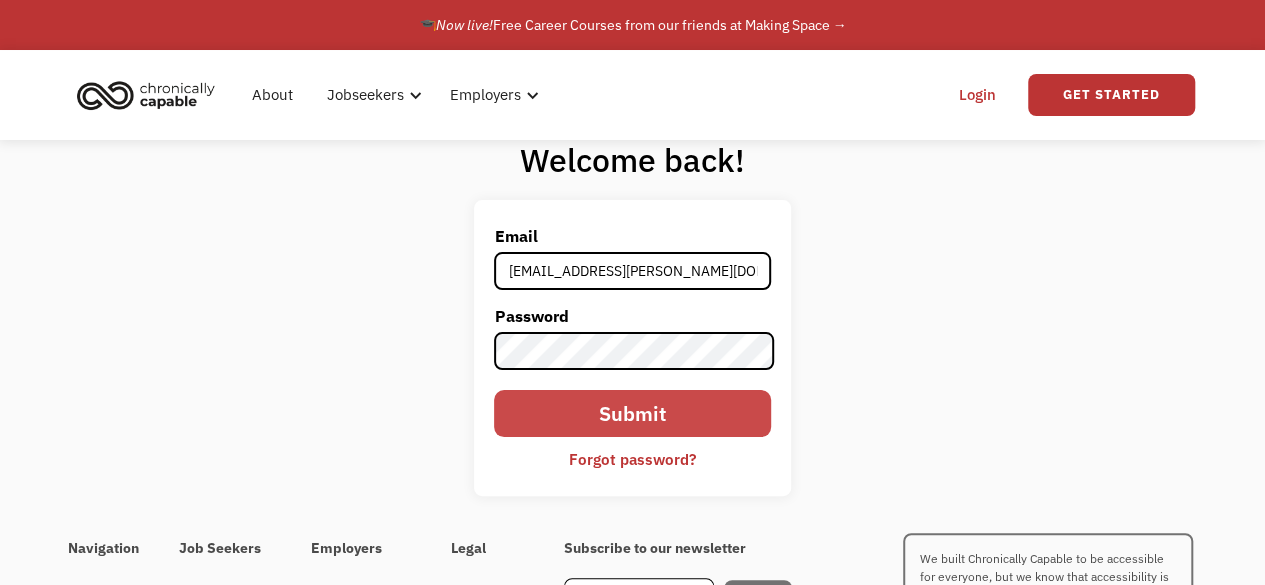 click on "Submit" at bounding box center (632, 413) 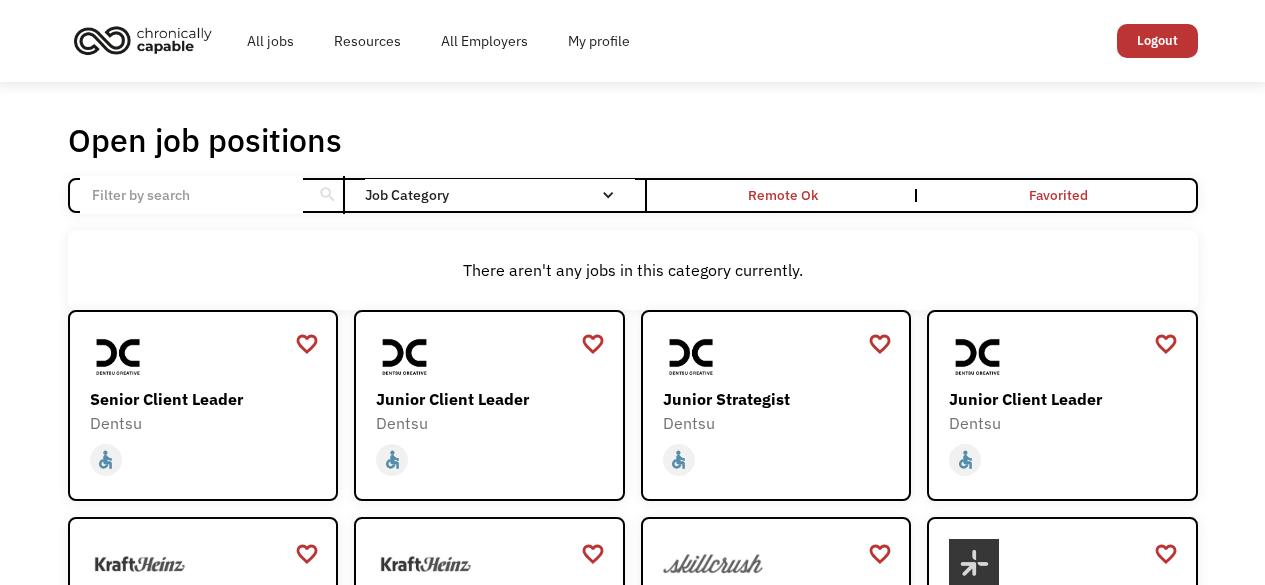 scroll, scrollTop: 0, scrollLeft: 0, axis: both 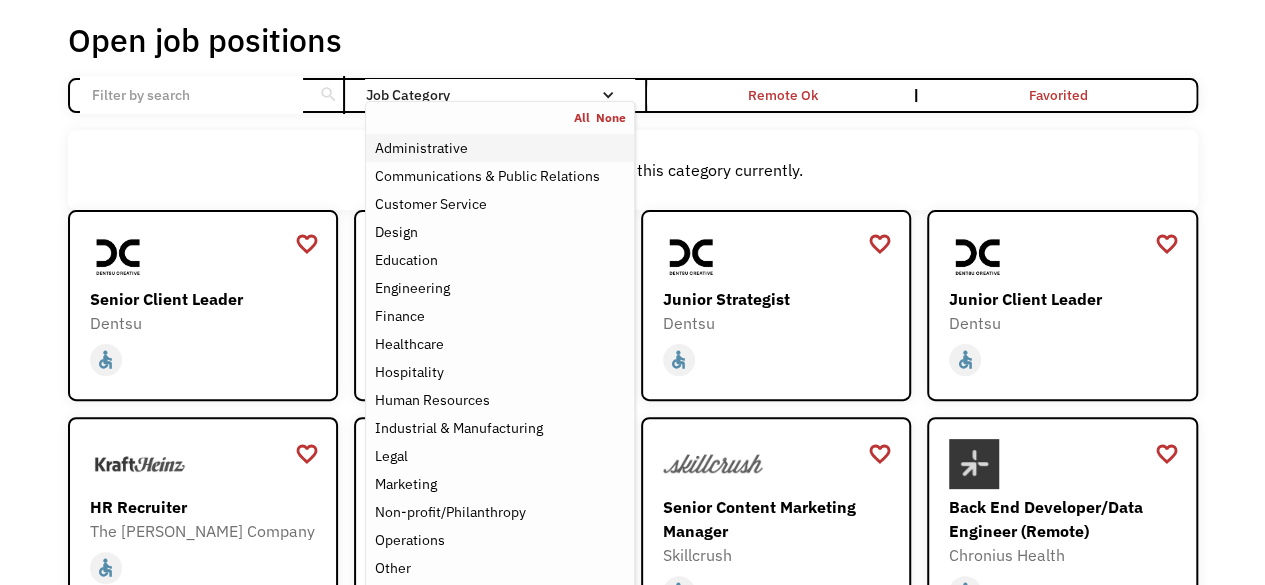 click on "Administrative" at bounding box center [420, 148] 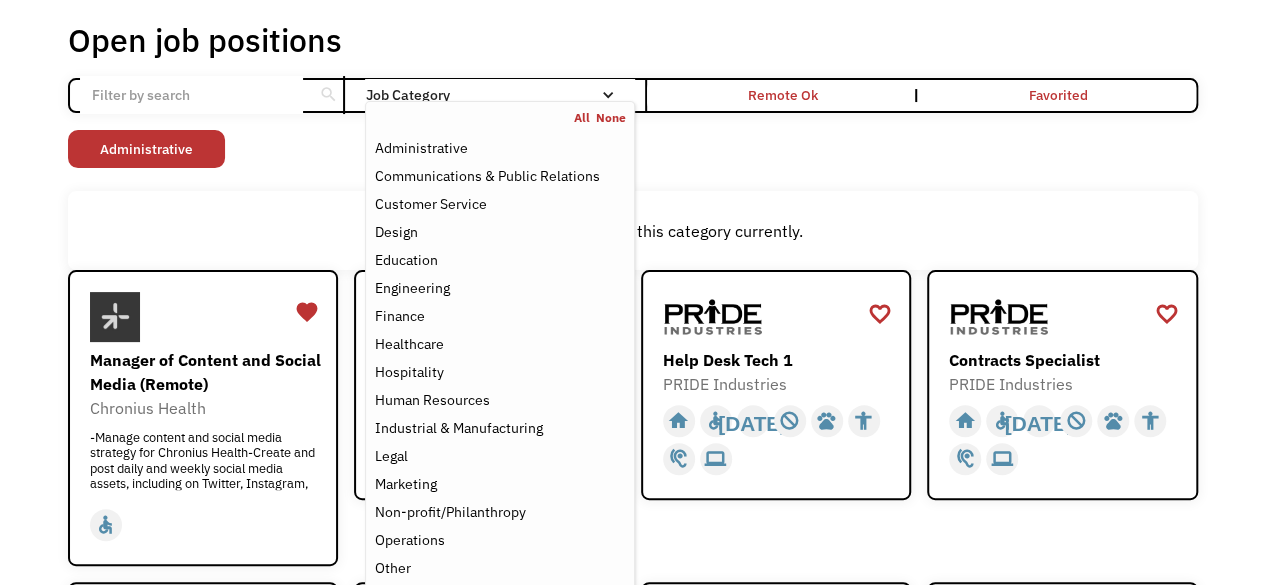 click on "Non-profit/Philanthropy Other Transportation Technology Science Sales Operations Marketing Legal Industrial & Manufacturing Human Resources Hospitality Healthcare Finance Engineering Education Design Customer Service Communications & Public Relations Administrative" at bounding box center (633, 151) 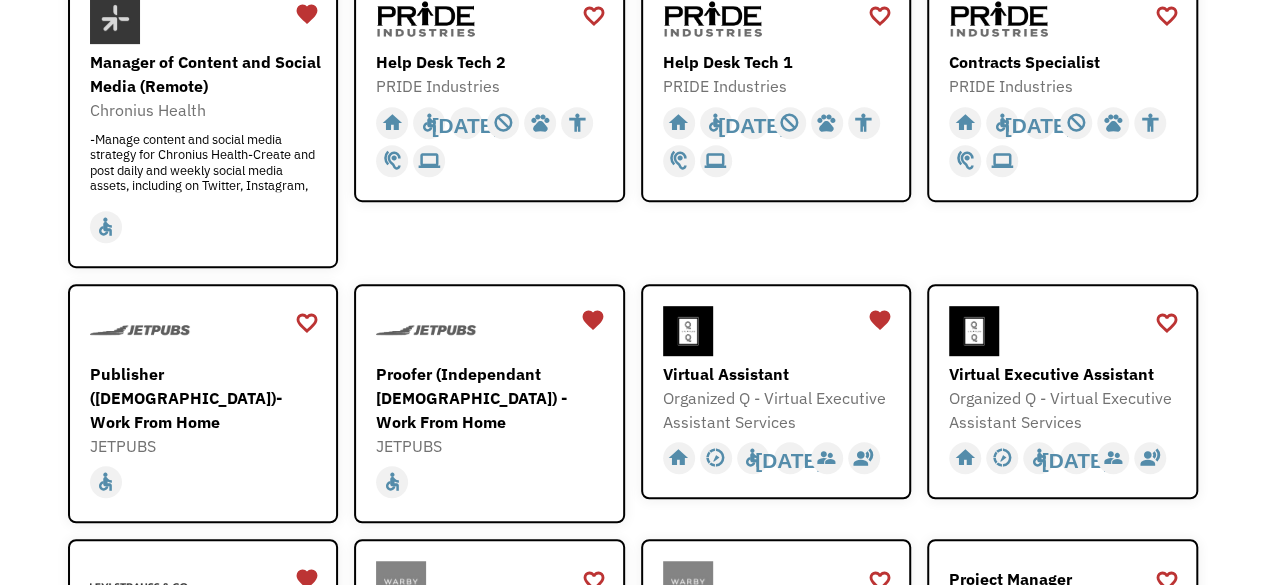scroll, scrollTop: 0, scrollLeft: 0, axis: both 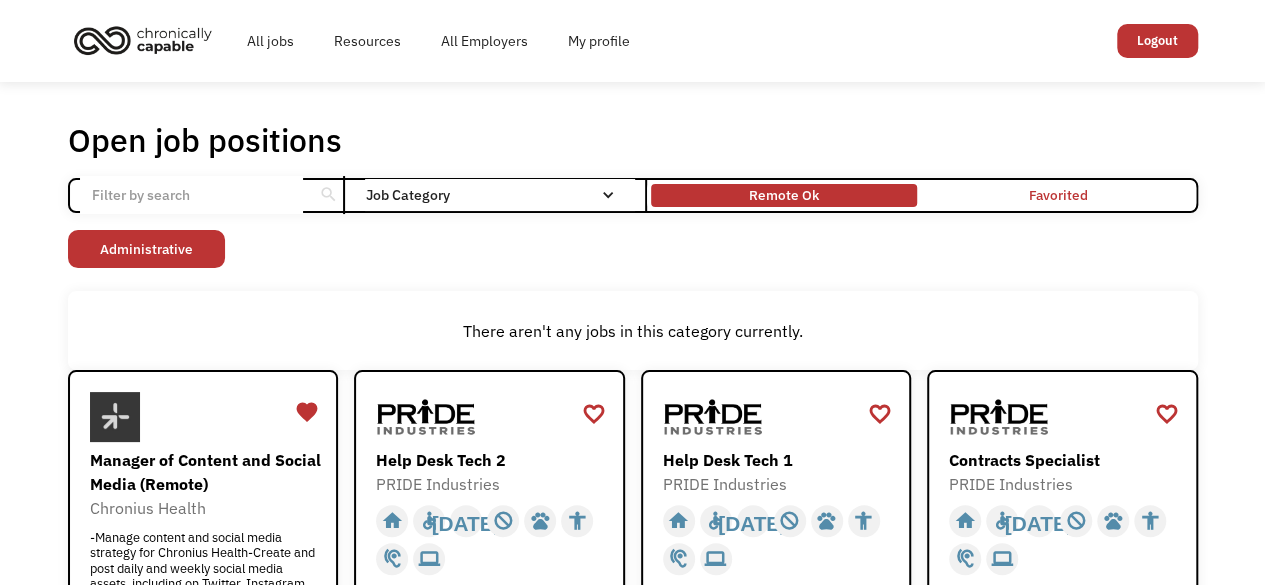 click on "Remote Ok" at bounding box center [784, 195] 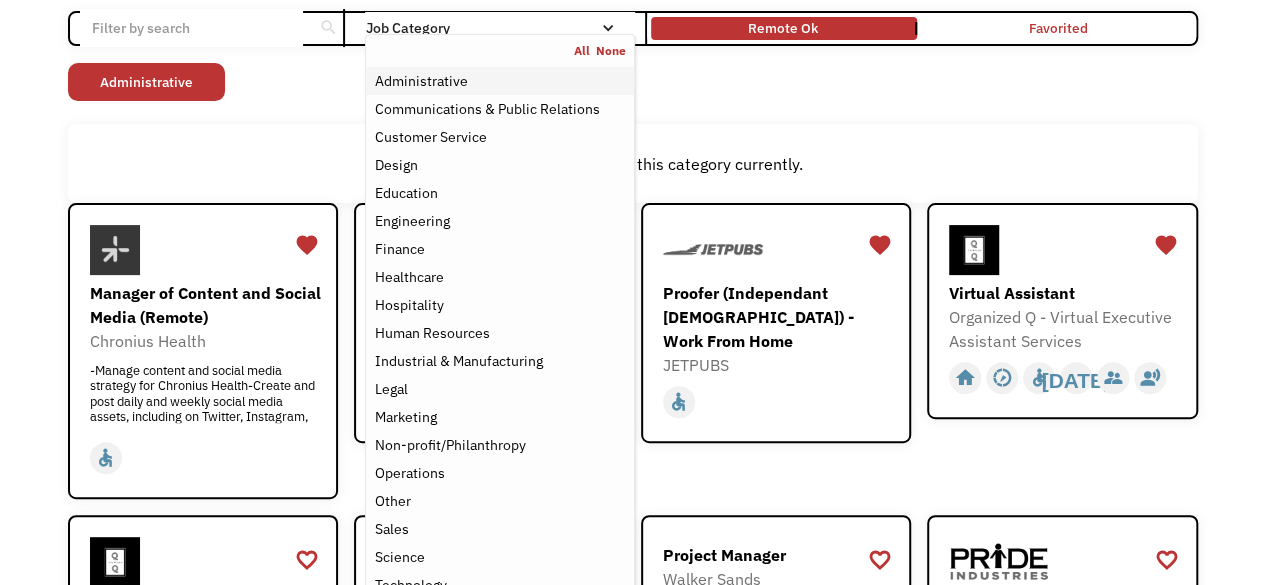 scroll, scrollTop: 200, scrollLeft: 0, axis: vertical 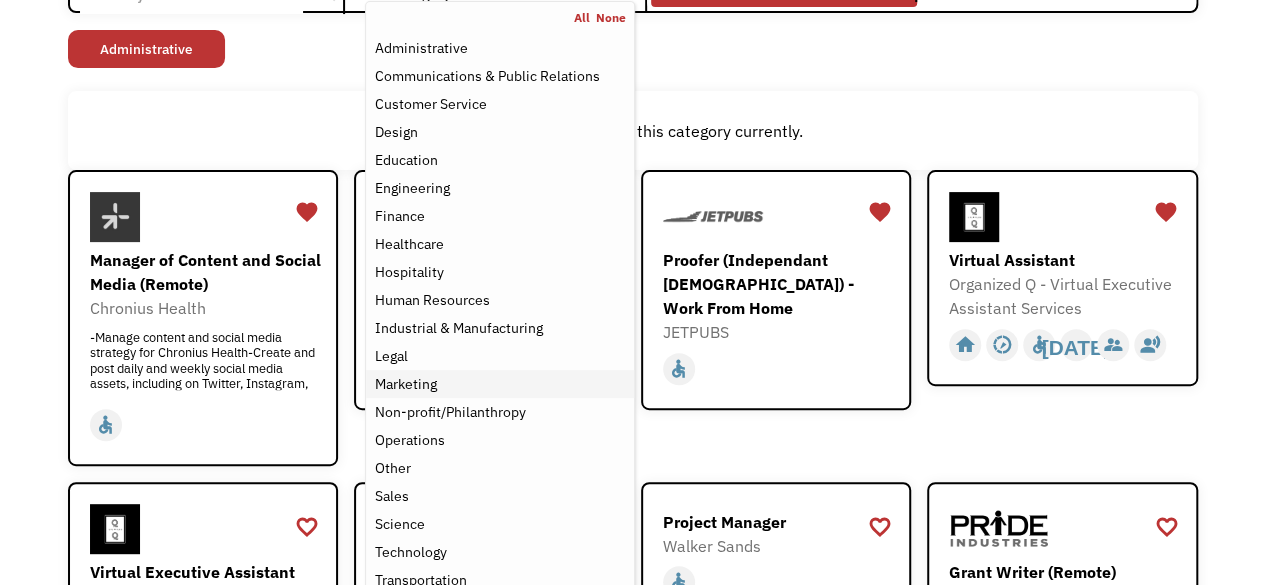 click on "Marketing" at bounding box center (405, 384) 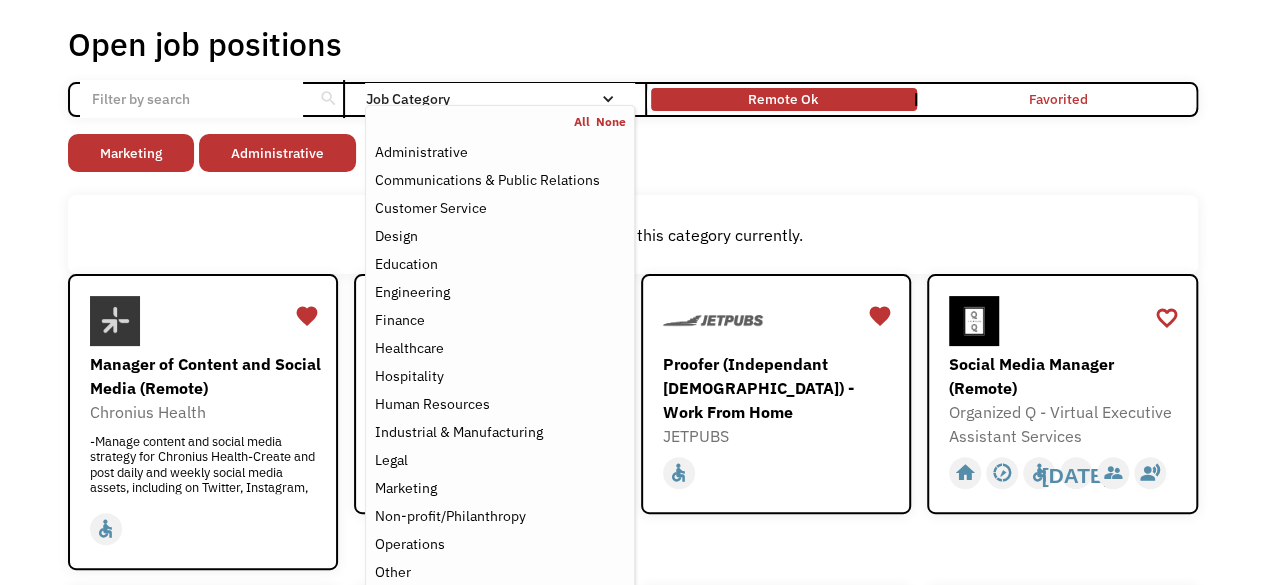 scroll, scrollTop: 0, scrollLeft: 0, axis: both 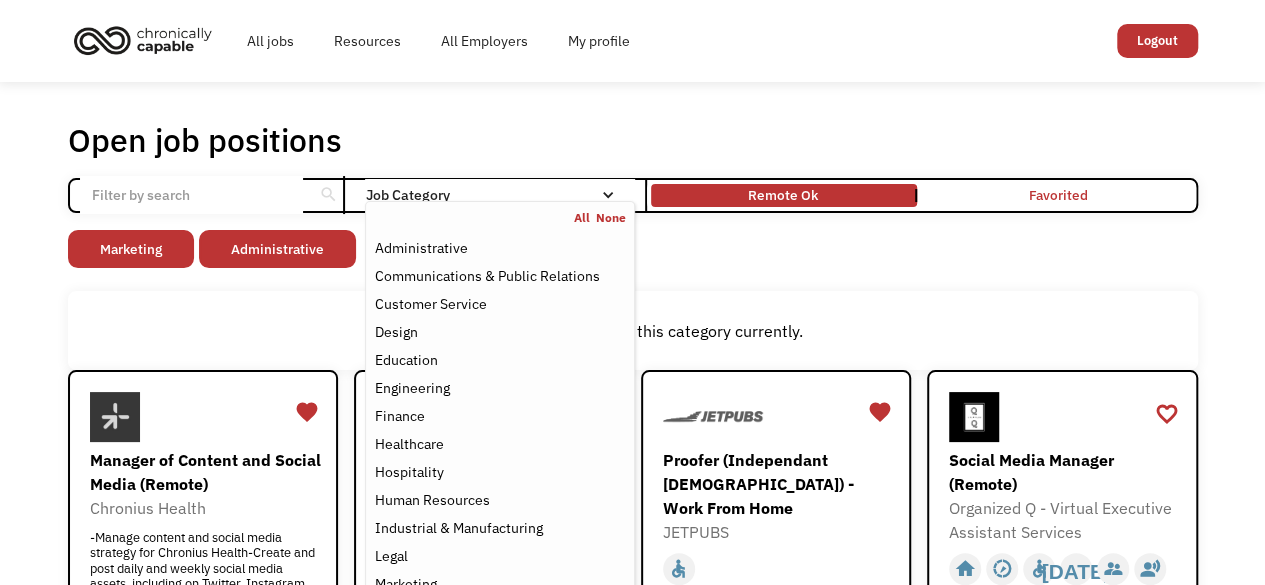 click on "Open job positions You have  X  liked items Search search Filter by category Administration Communications & Public Relations Customer Service Design Education Engineering Finance Healthcare Hospitality Human Resources Industrial & Manufacturing Legal Marketing Operations Sales Science Technology Transportation Other Job Category All None Administrative Communications & Public Relations Customer Service Design Education Engineering Finance Healthcare Hospitality Human Resources Industrial & Manufacturing Legal Marketing Non-profit/Philanthropy Operations Other Sales Science Technology Transportation Filter by type Full-time Part-time Remote Ok Favorited Favorited Thank you! Your submission has been received! Oops! Something went wrong while submitting the form. Non-profit/Philanthropy Other Transportation Technology Science Sales Operations Marketing Legal Industrial & Manufacturing Human Resources Hospitality Healthcare Finance Engineering Education Design Customer Service Communications & Public Relations" at bounding box center [633, 879] 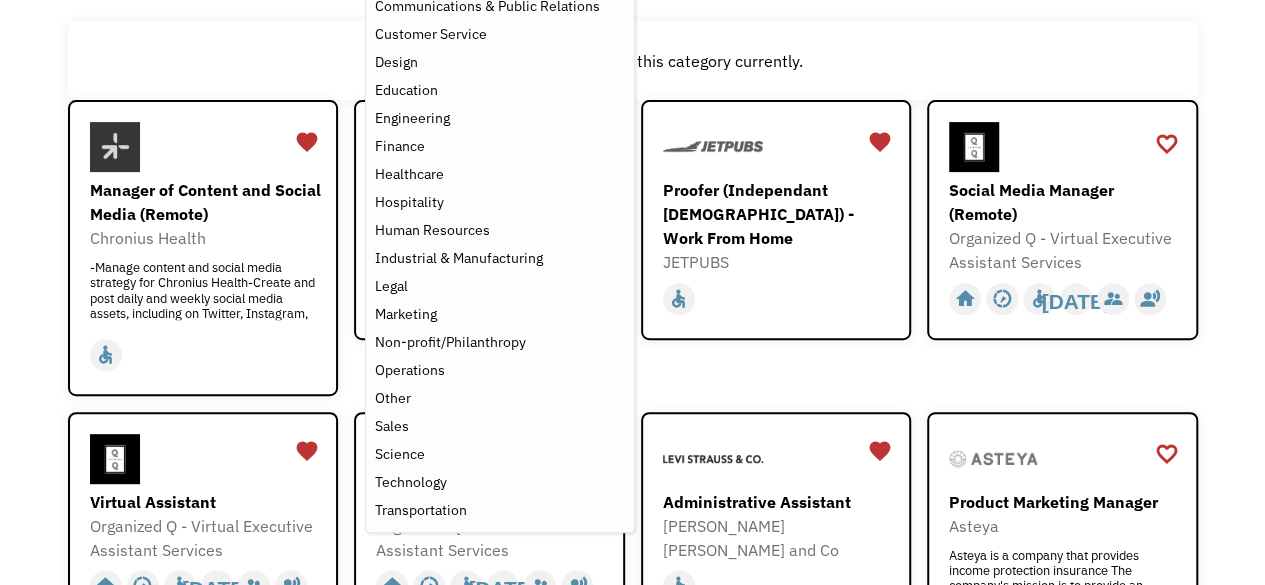 scroll, scrollTop: 300, scrollLeft: 0, axis: vertical 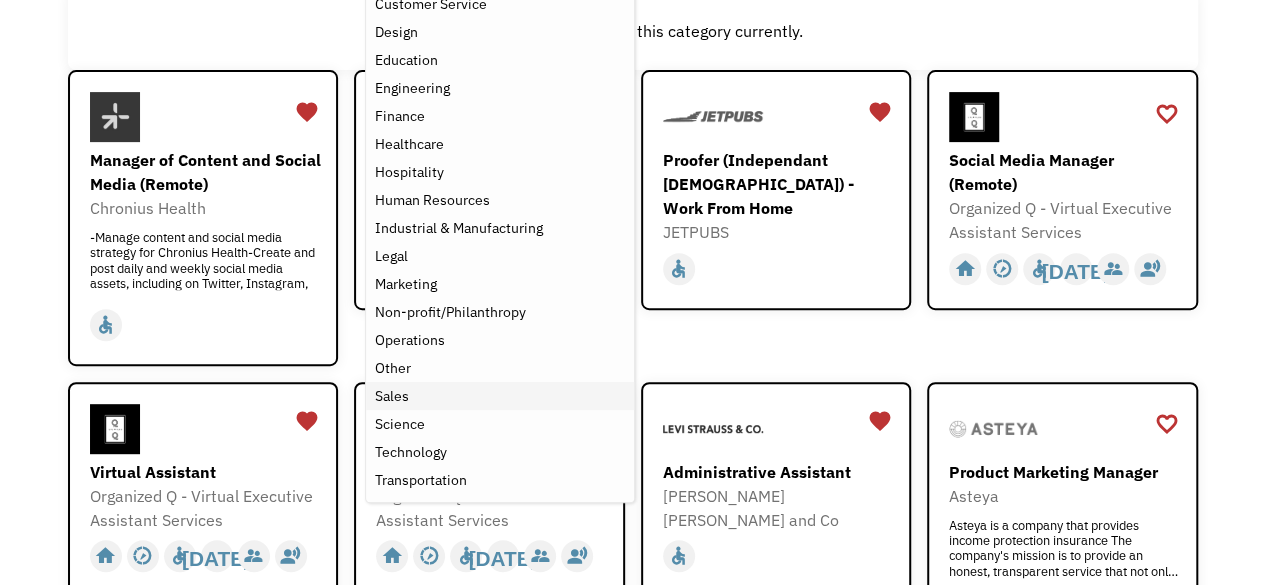 click on "Sales" at bounding box center [391, 396] 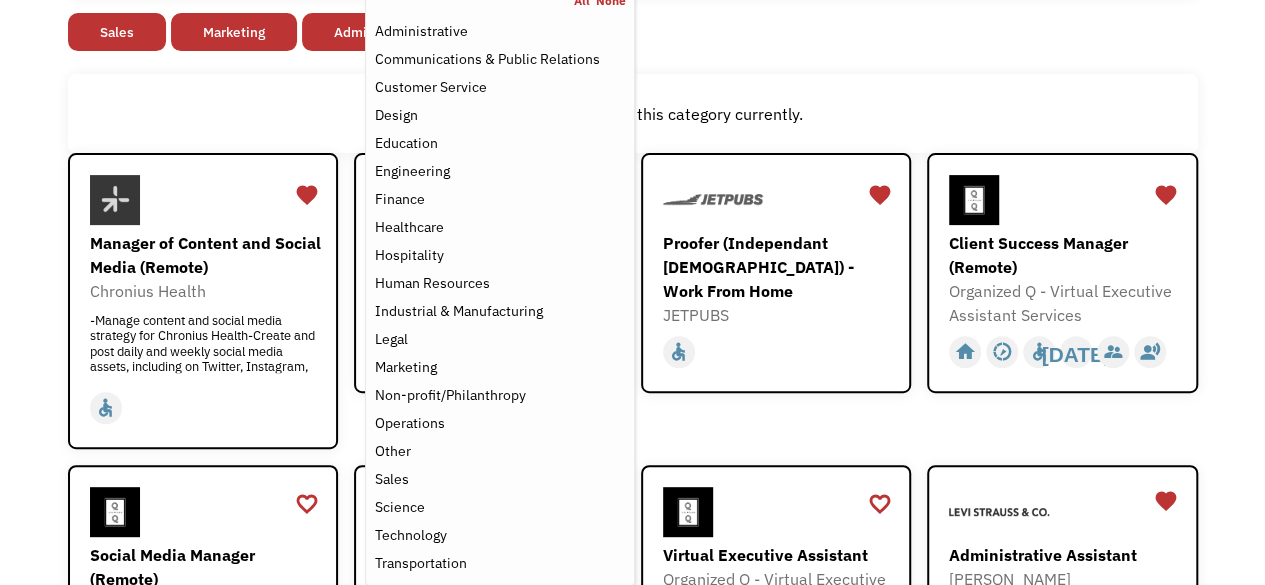 scroll, scrollTop: 100, scrollLeft: 0, axis: vertical 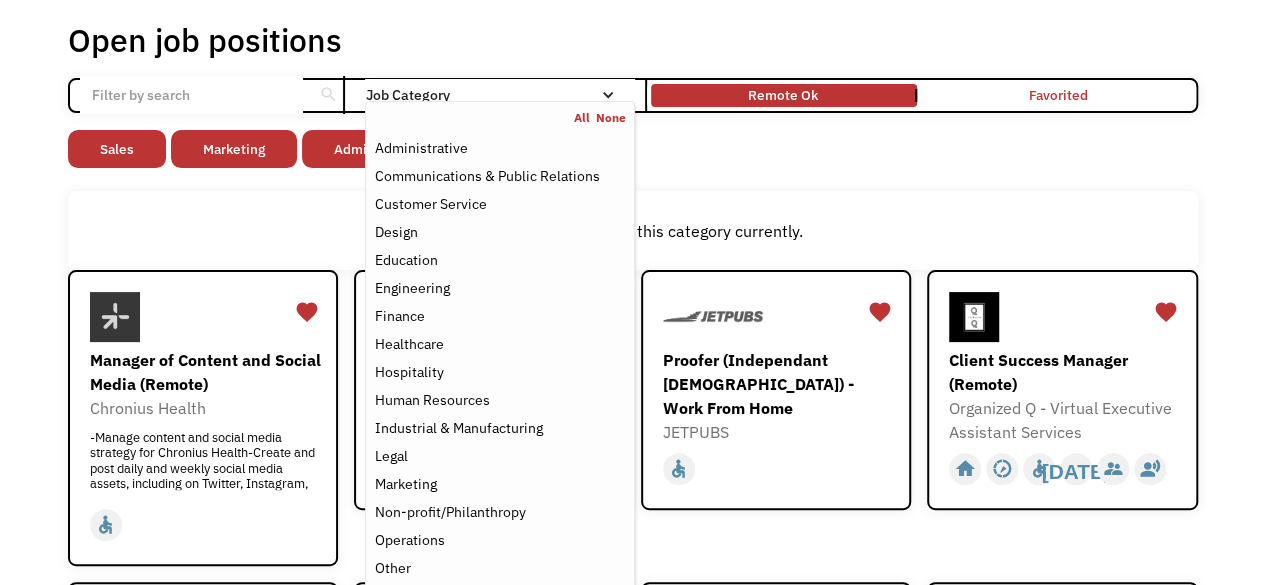 click on "Non-profit/Philanthropy Other Transportation Technology Science Sales Operations Marketing Legal Industrial & Manufacturing Human Resources Hospitality Healthcare Finance Engineering Education Design Customer Service Communications & Public Relations Administrative" at bounding box center (633, 151) 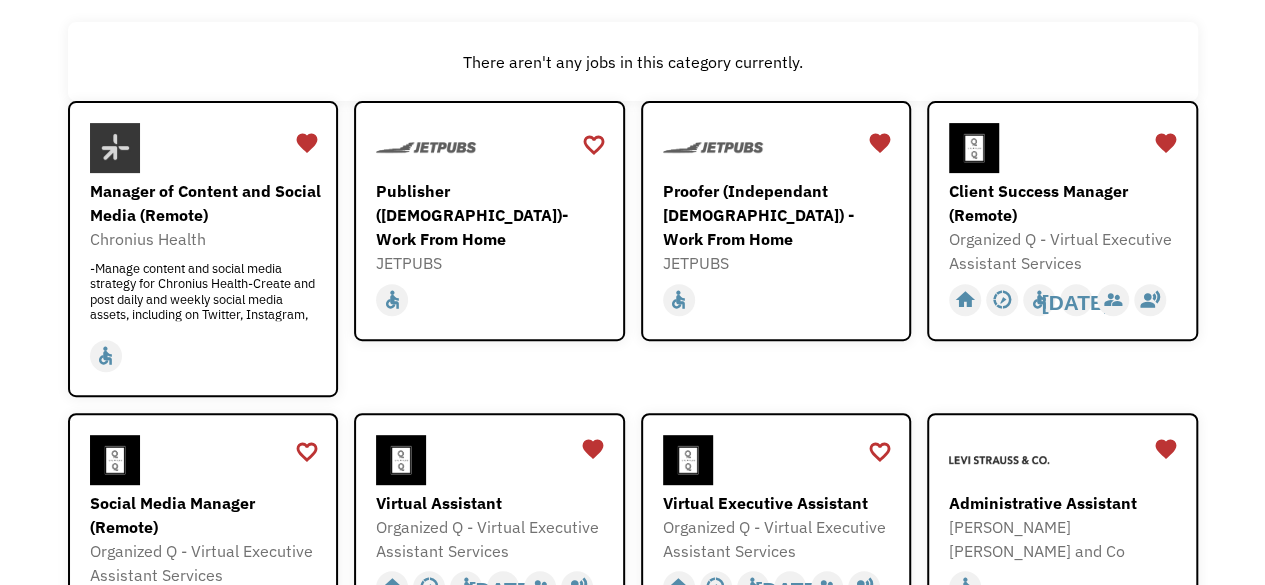 scroll, scrollTop: 300, scrollLeft: 0, axis: vertical 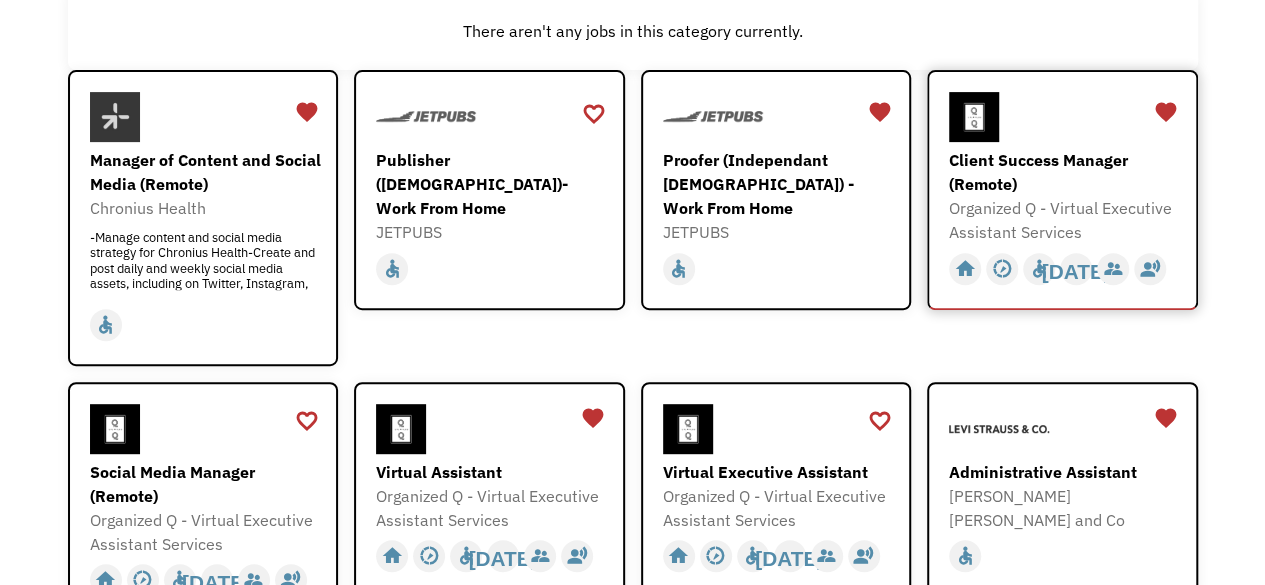 click on "Client Success Manager (Remote)" at bounding box center [1065, 172] 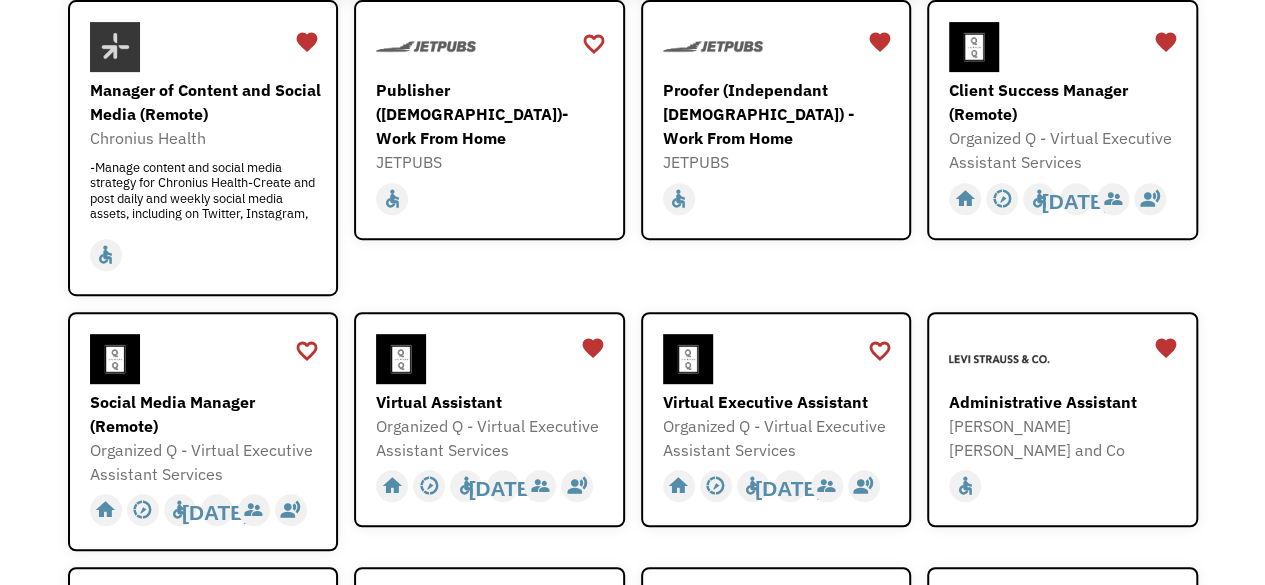 scroll, scrollTop: 500, scrollLeft: 0, axis: vertical 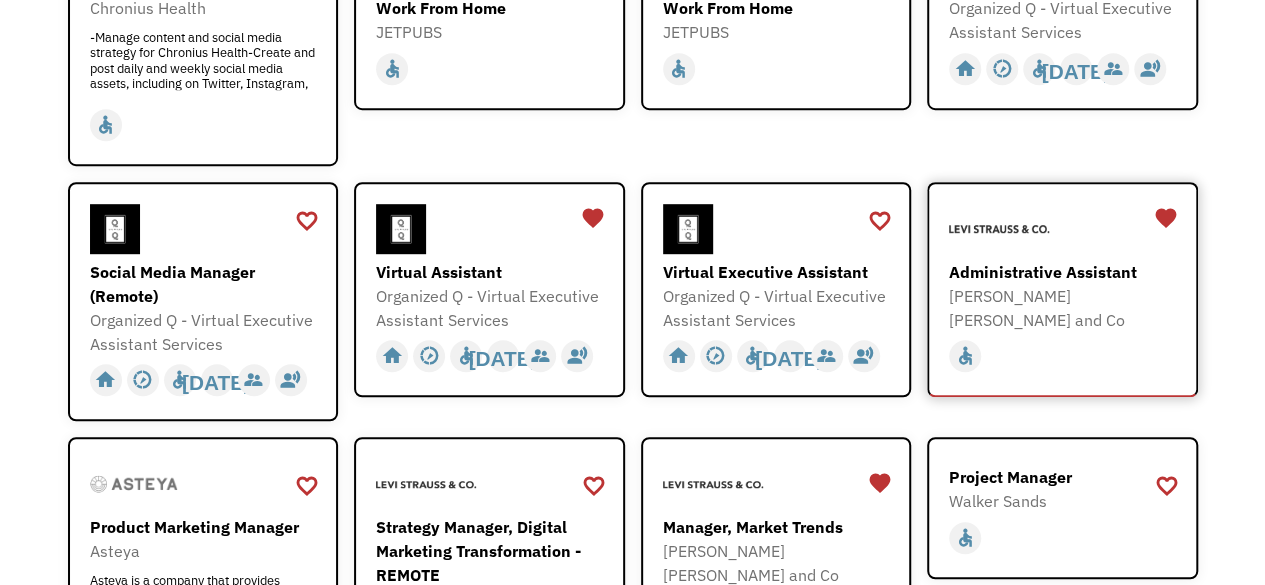 click on "Administrative Assistant" at bounding box center [1065, 272] 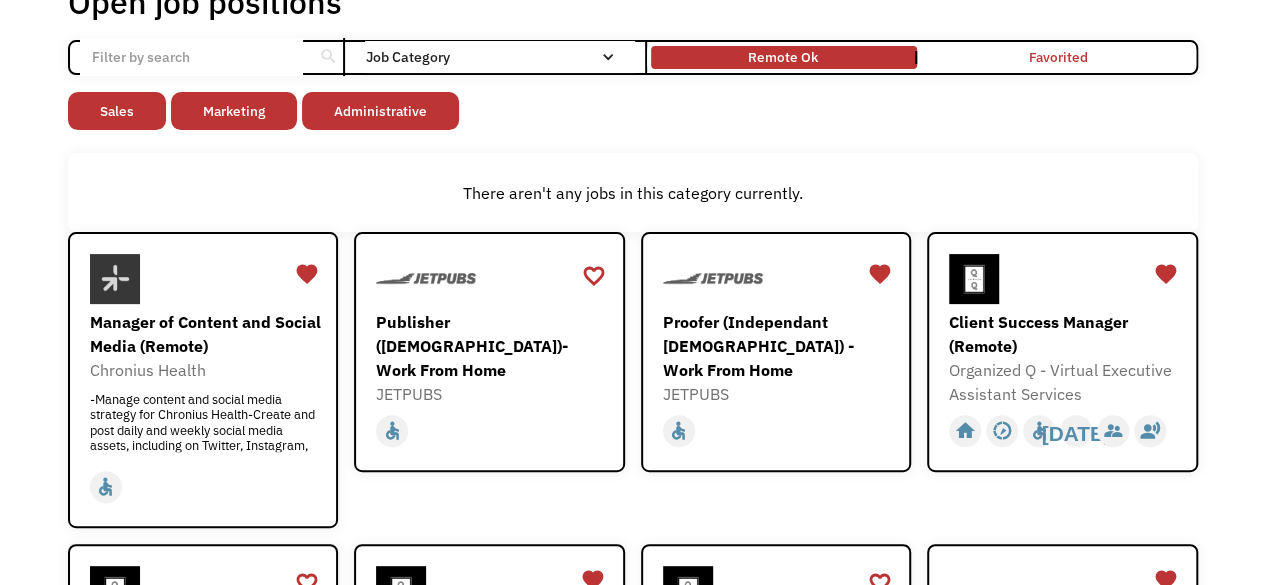 scroll, scrollTop: 0, scrollLeft: 0, axis: both 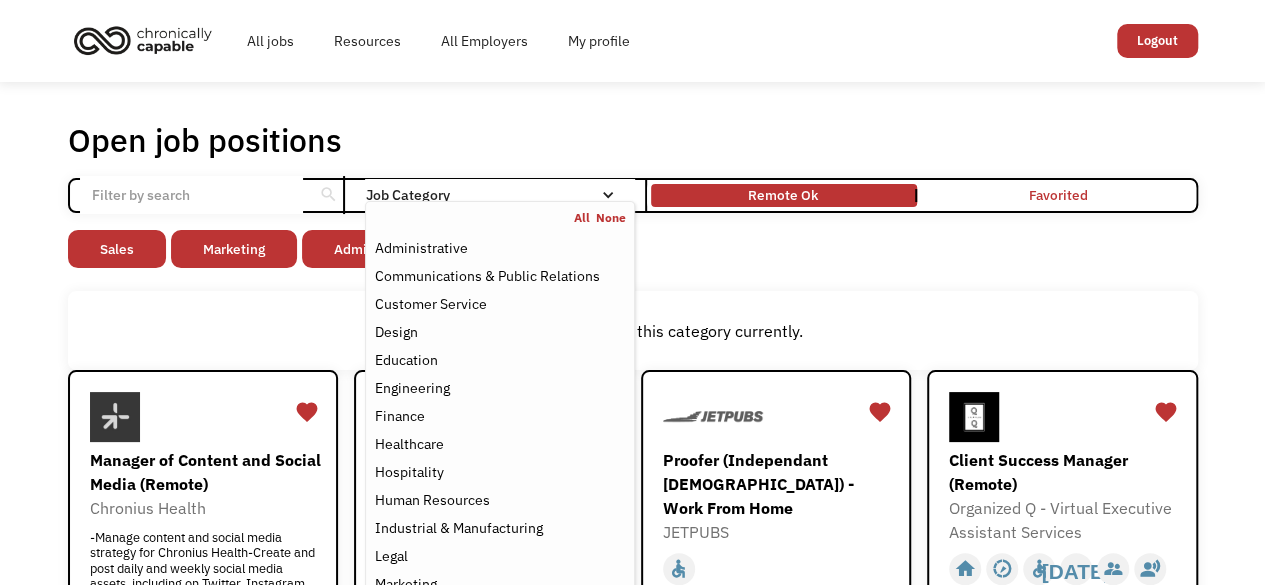 click at bounding box center [608, 195] 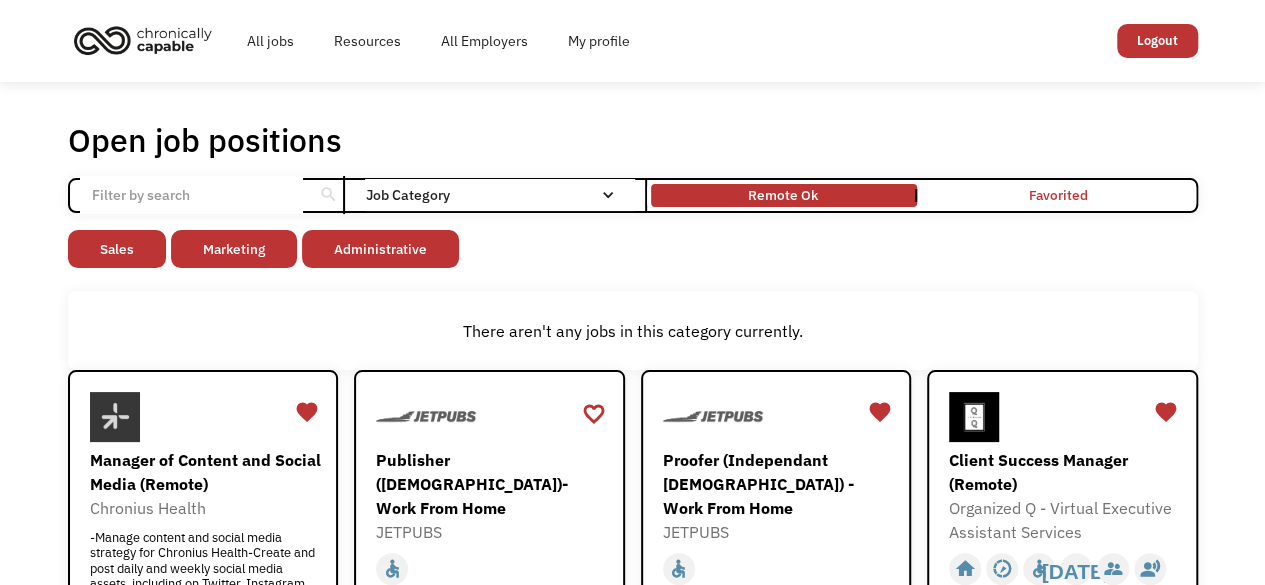 click at bounding box center (608, 195) 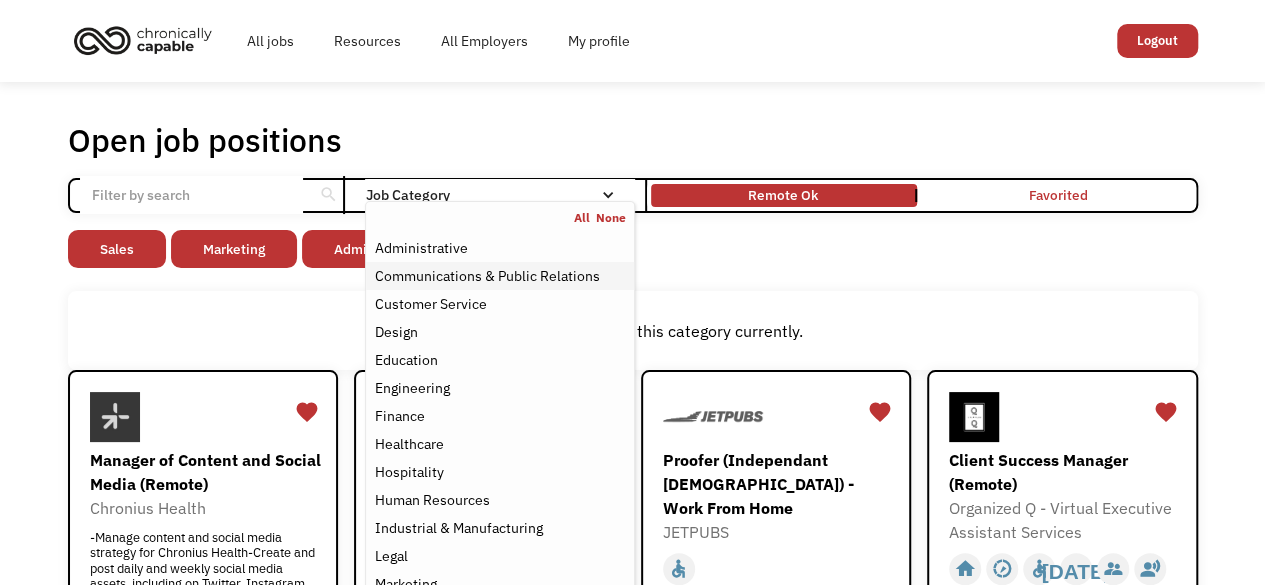 click on "Communications & Public Relations" at bounding box center (486, 276) 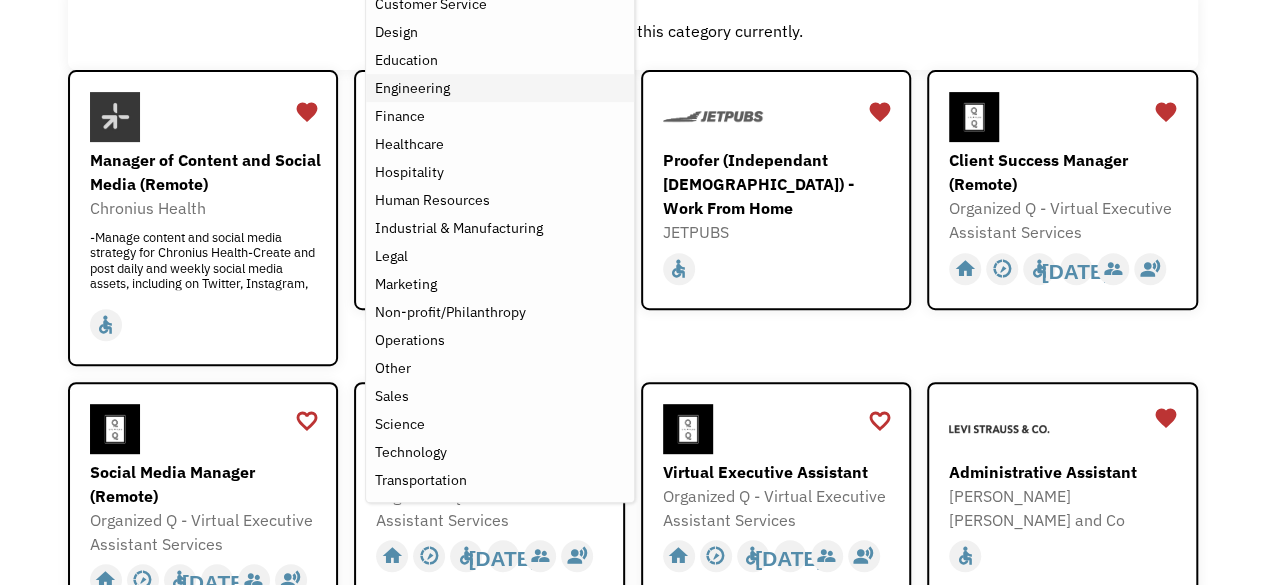 scroll, scrollTop: 400, scrollLeft: 0, axis: vertical 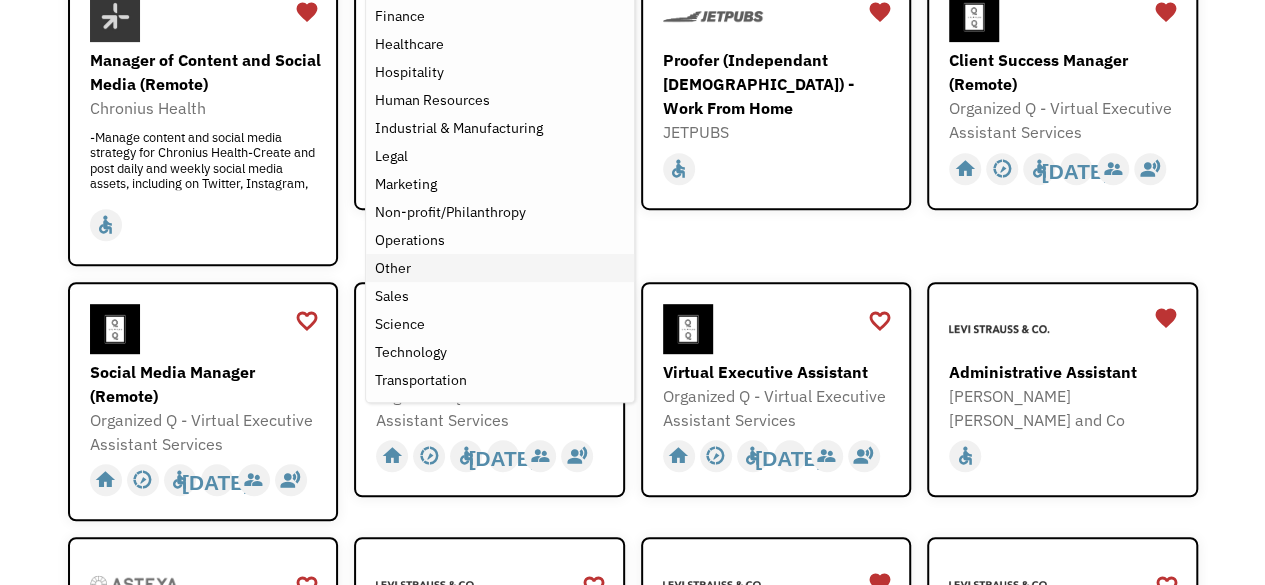 click on "Other" at bounding box center [392, 268] 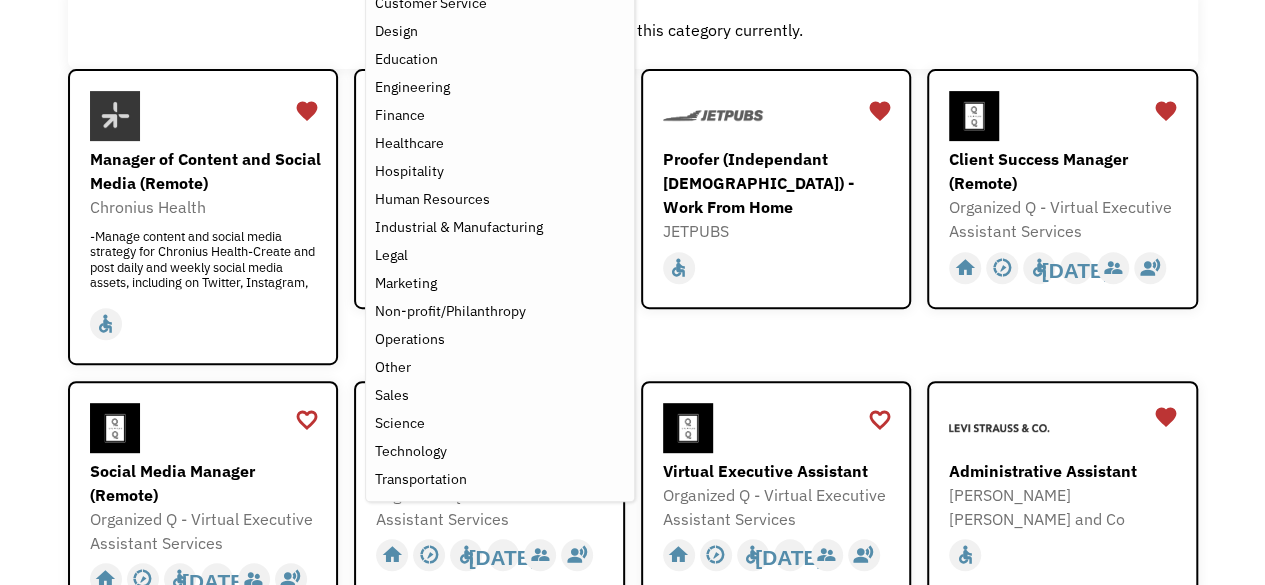 scroll, scrollTop: 200, scrollLeft: 0, axis: vertical 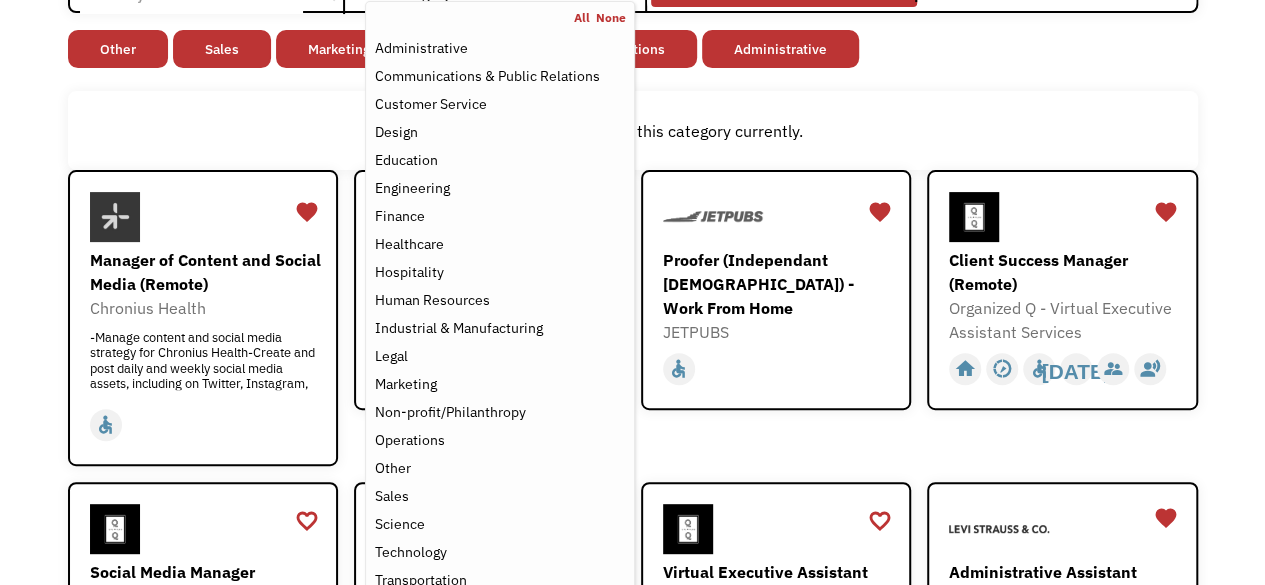 click on "There aren't any jobs in this category currently." at bounding box center (633, 130) 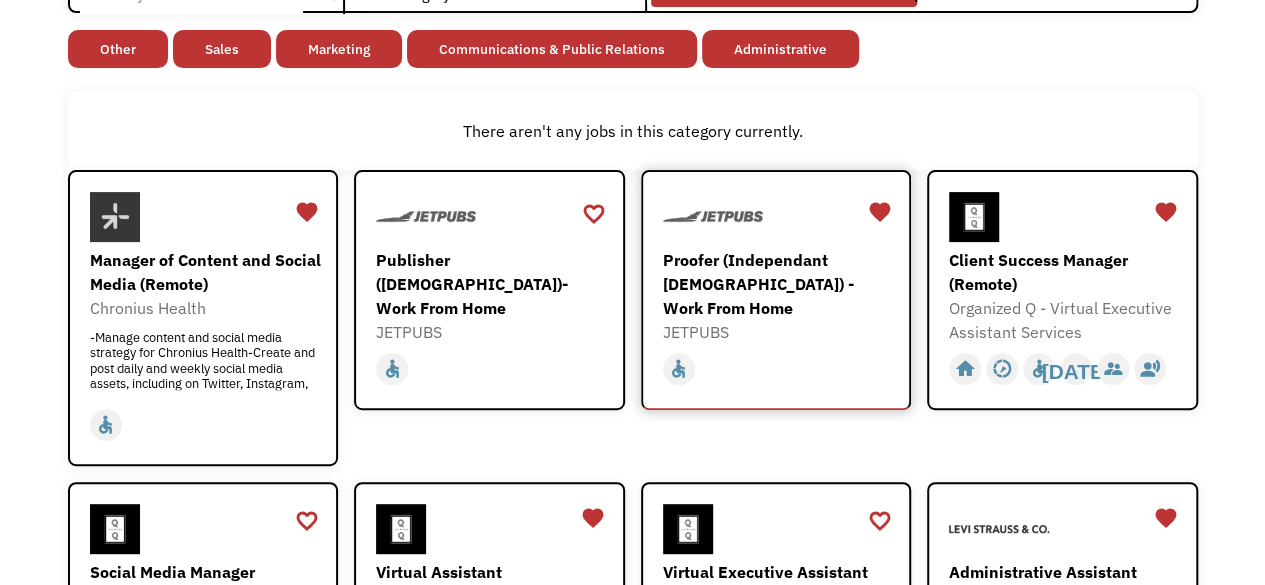 click on "Proofer (Independant Contractor) - Work From Home" at bounding box center [779, 284] 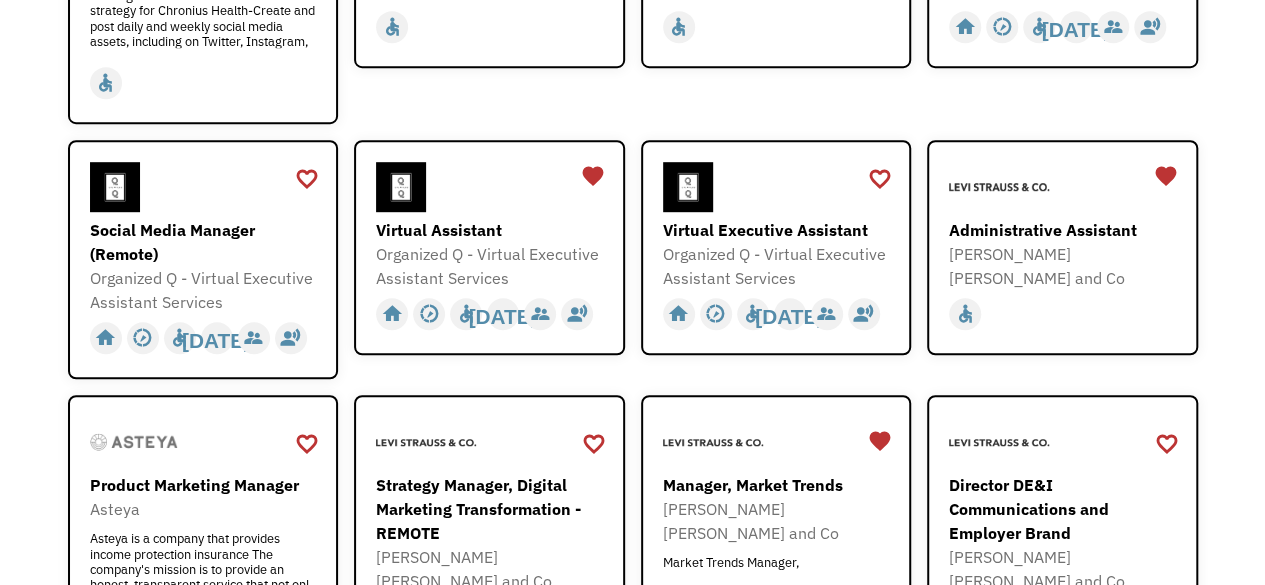 scroll, scrollTop: 600, scrollLeft: 0, axis: vertical 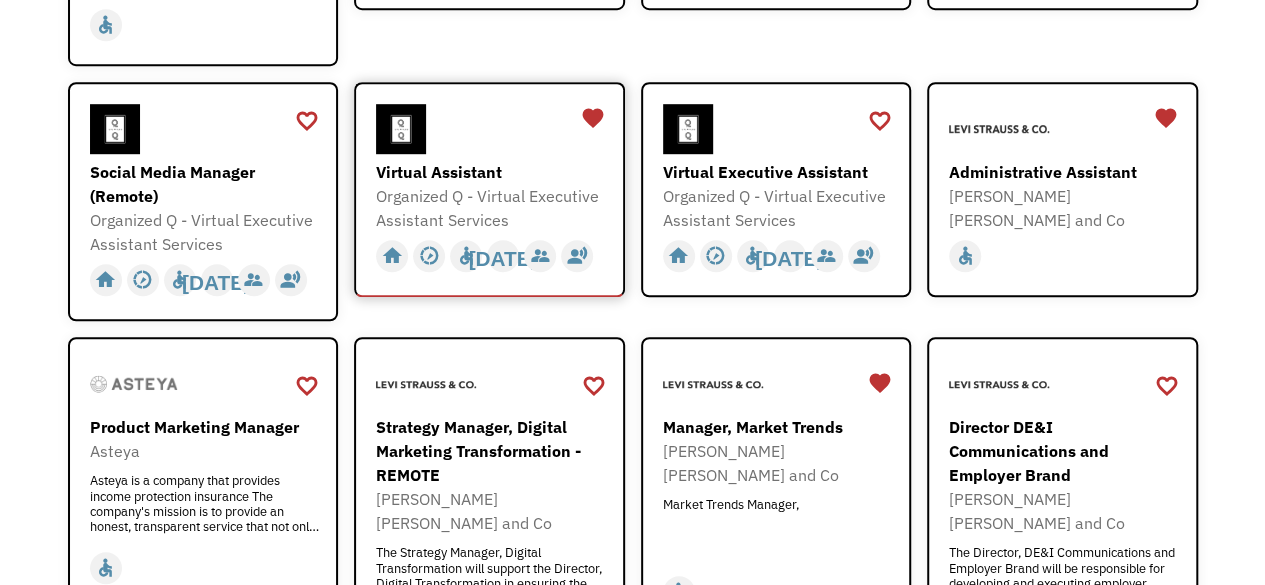 click on "Virtual Assistant" at bounding box center (492, 172) 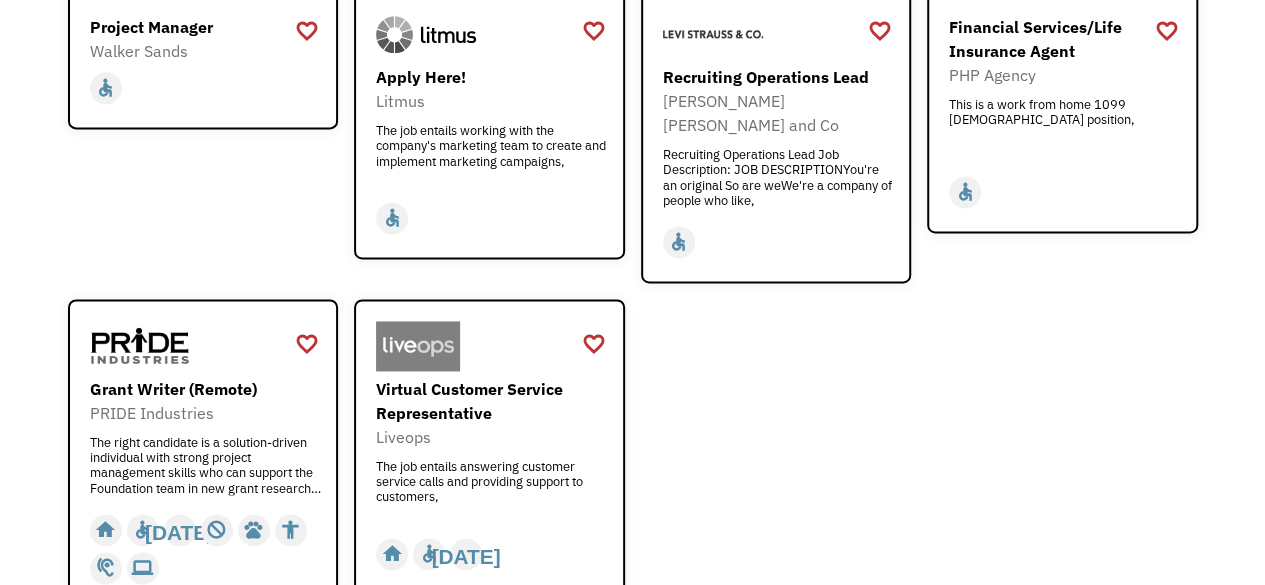 scroll, scrollTop: 1300, scrollLeft: 0, axis: vertical 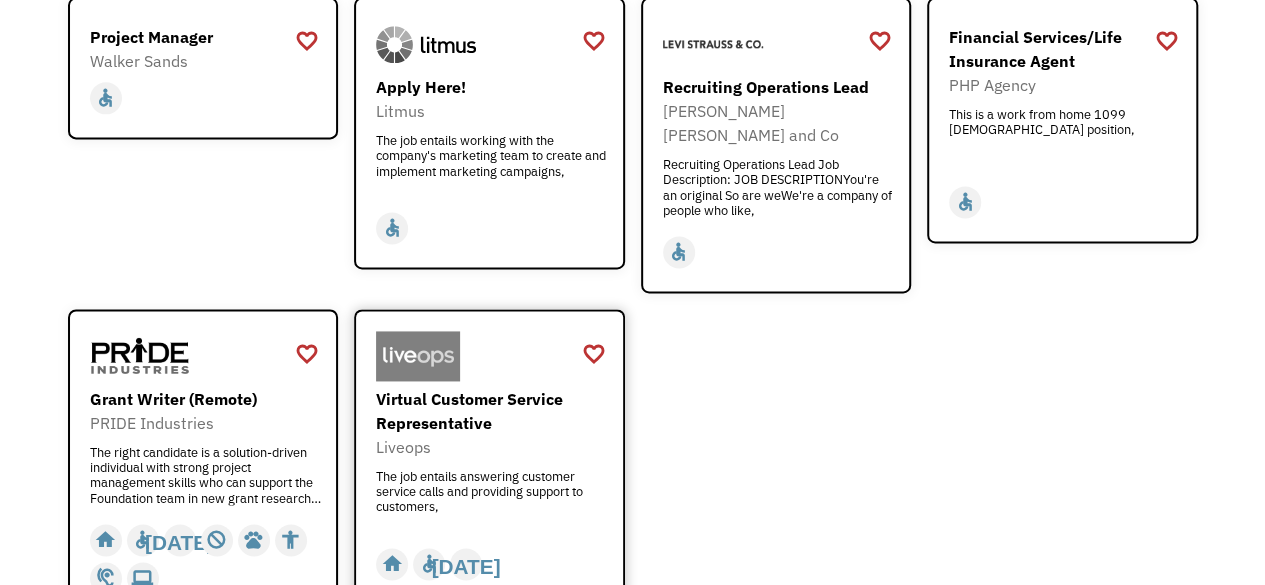 click at bounding box center (418, 356) 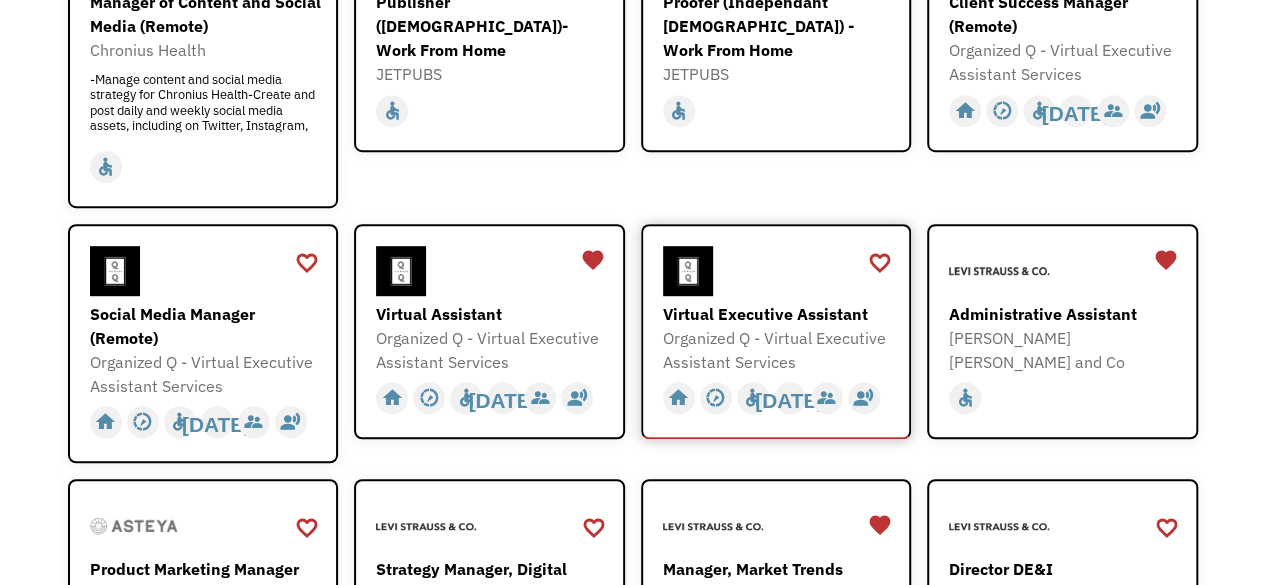scroll, scrollTop: 0, scrollLeft: 0, axis: both 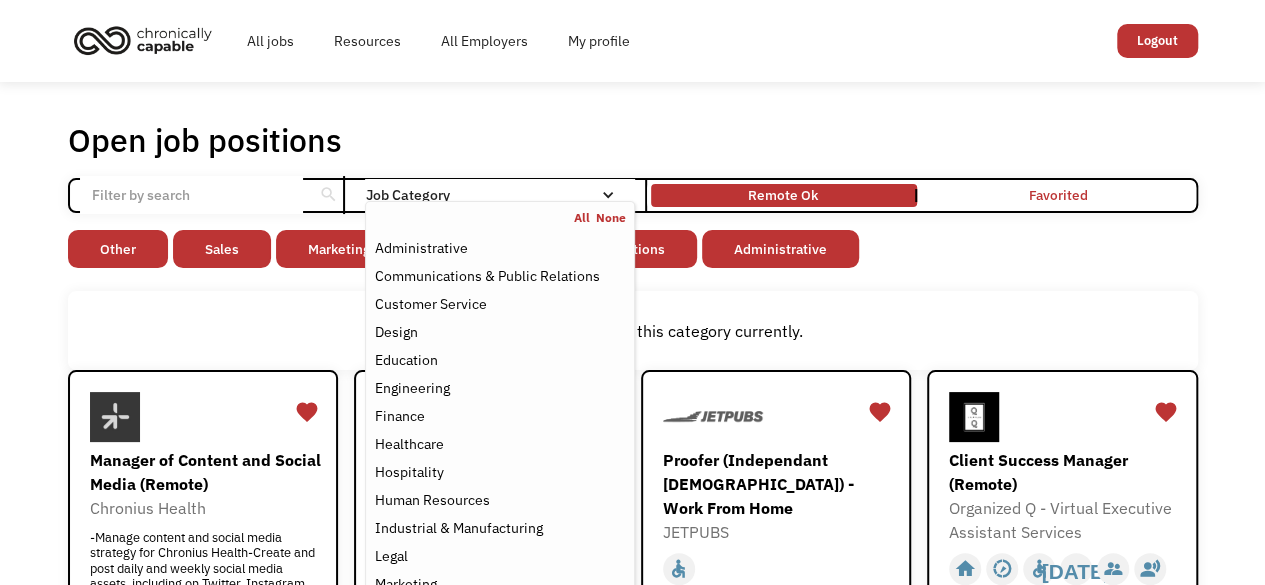 click at bounding box center (608, 195) 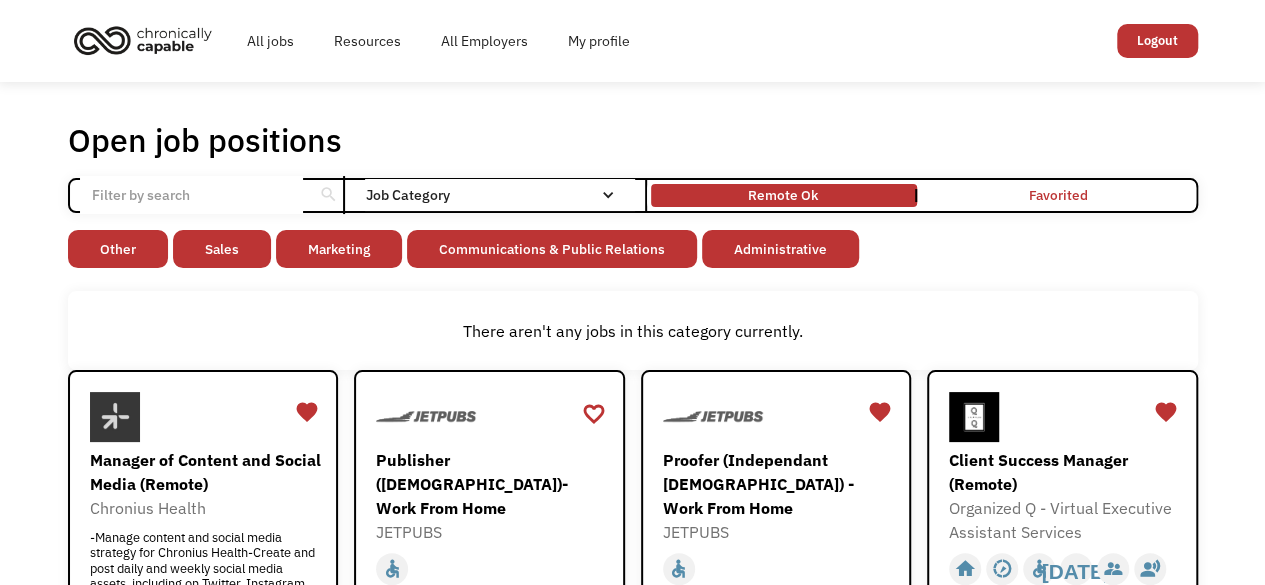 click at bounding box center [608, 195] 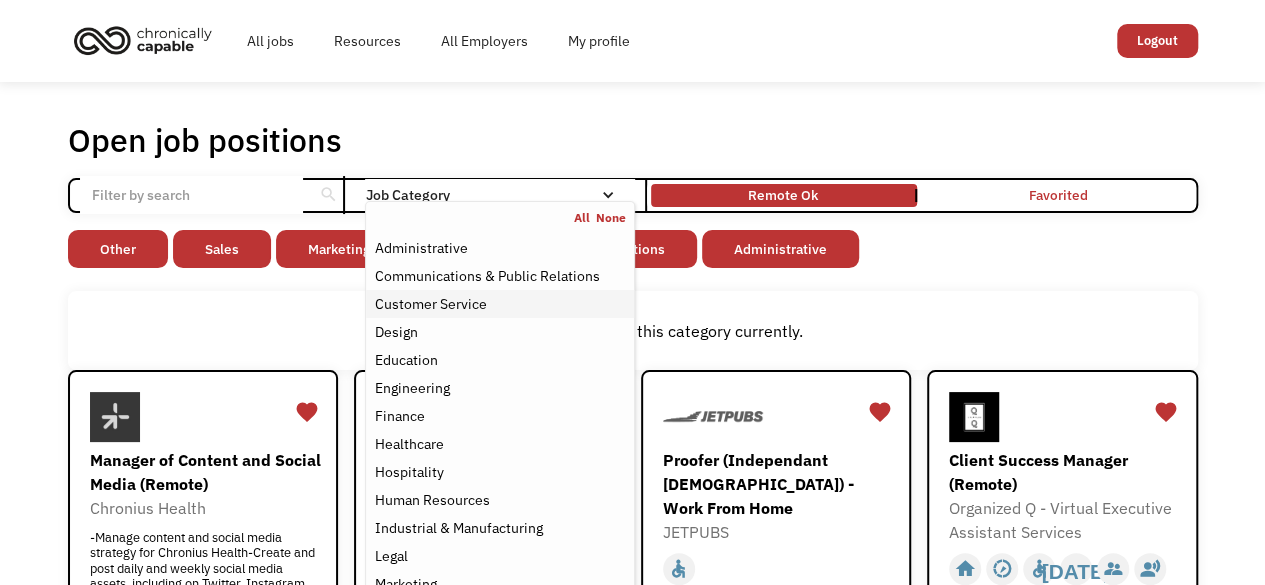 click on "Customer Service" at bounding box center [430, 304] 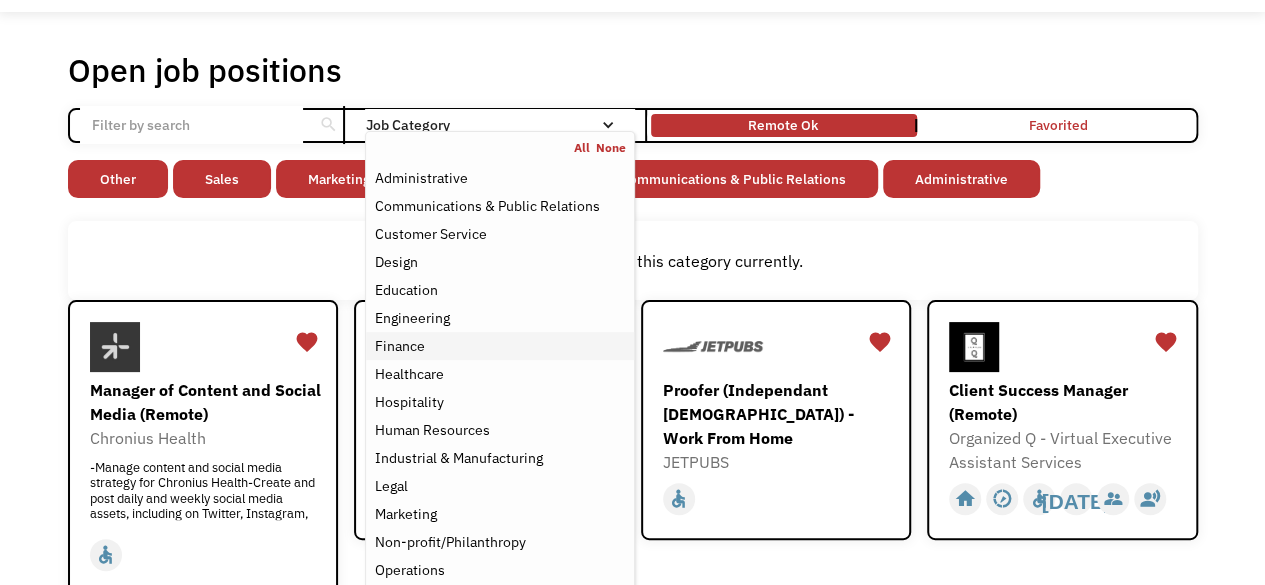 scroll, scrollTop: 100, scrollLeft: 0, axis: vertical 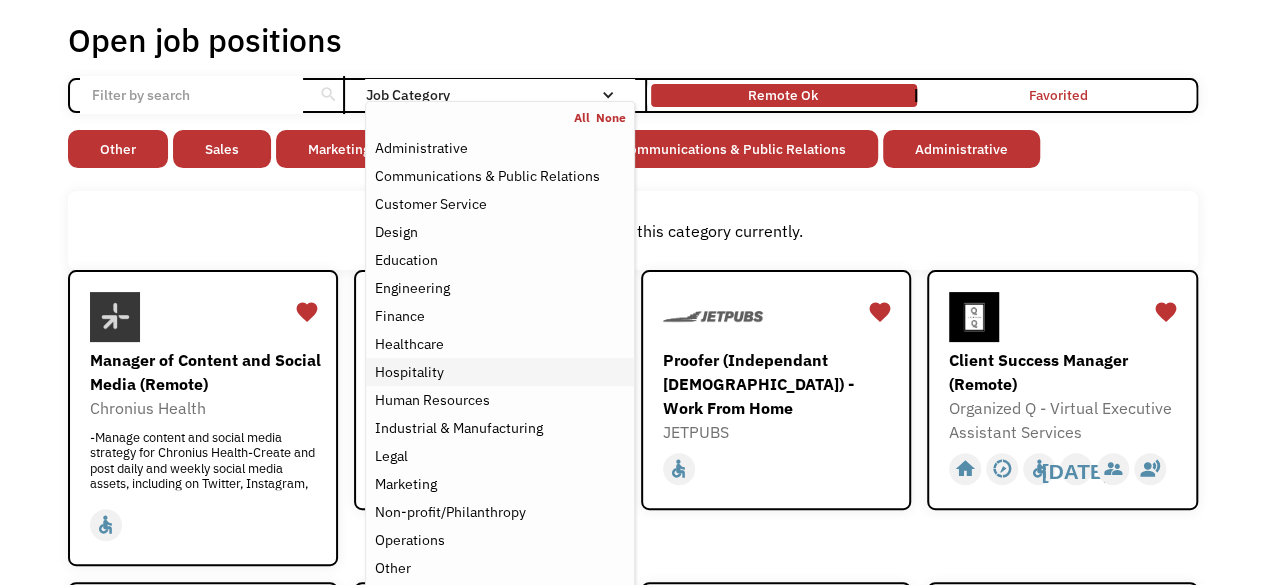 click on "Hospitality" at bounding box center [408, 372] 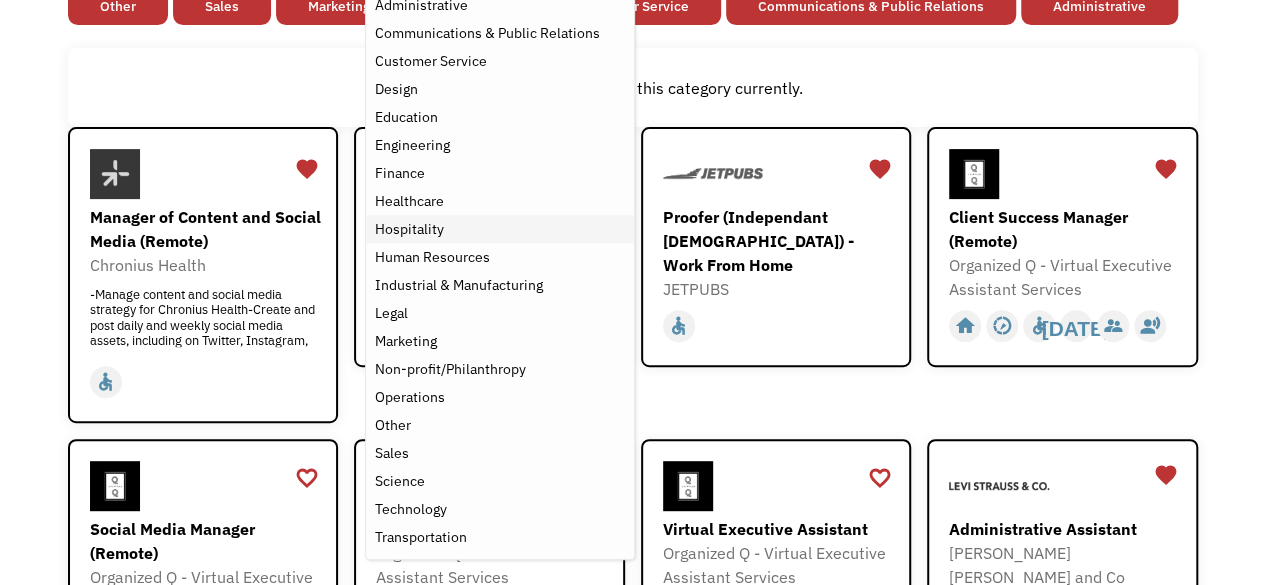 scroll, scrollTop: 300, scrollLeft: 0, axis: vertical 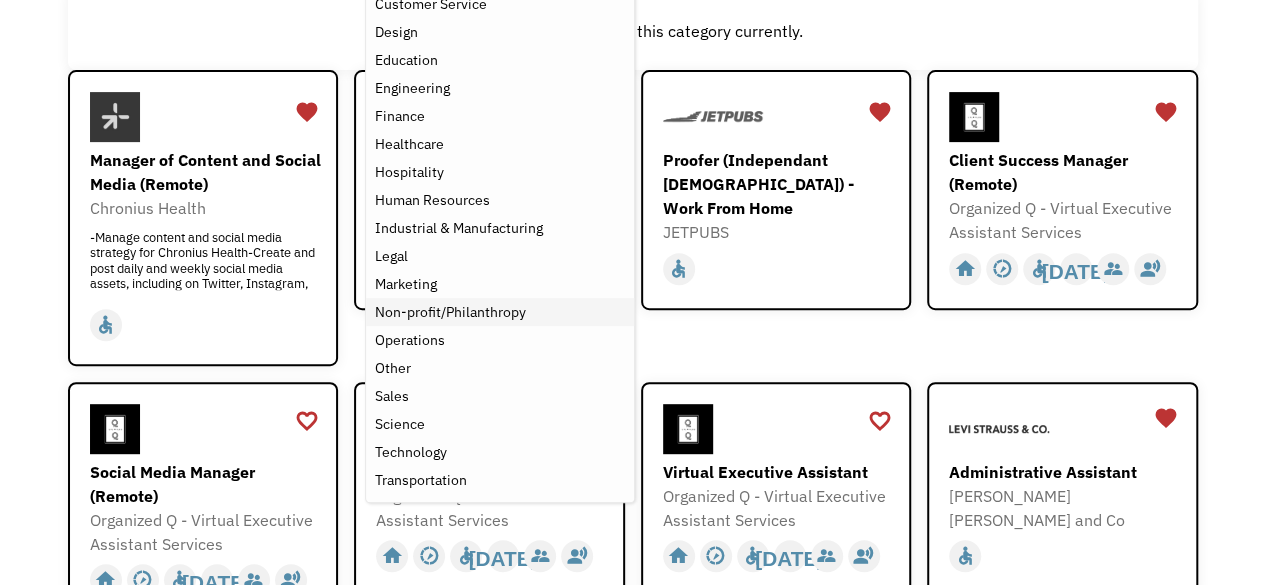 click on "Non-profit/Philanthropy" at bounding box center [449, 312] 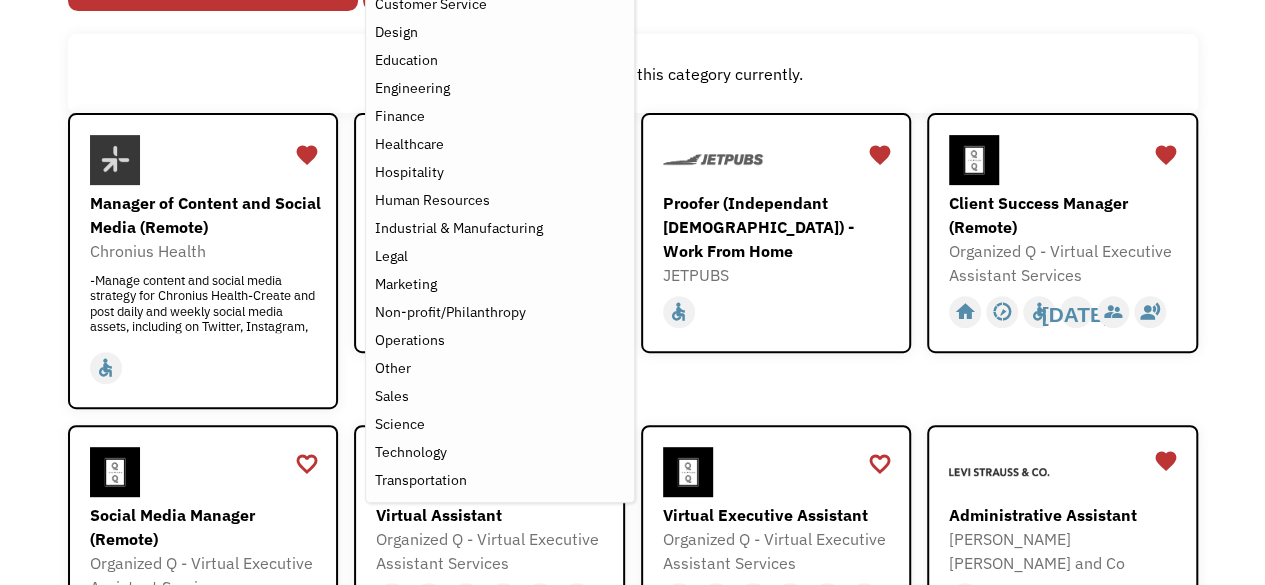 click on "There aren't any jobs in this category currently." at bounding box center (633, 73) 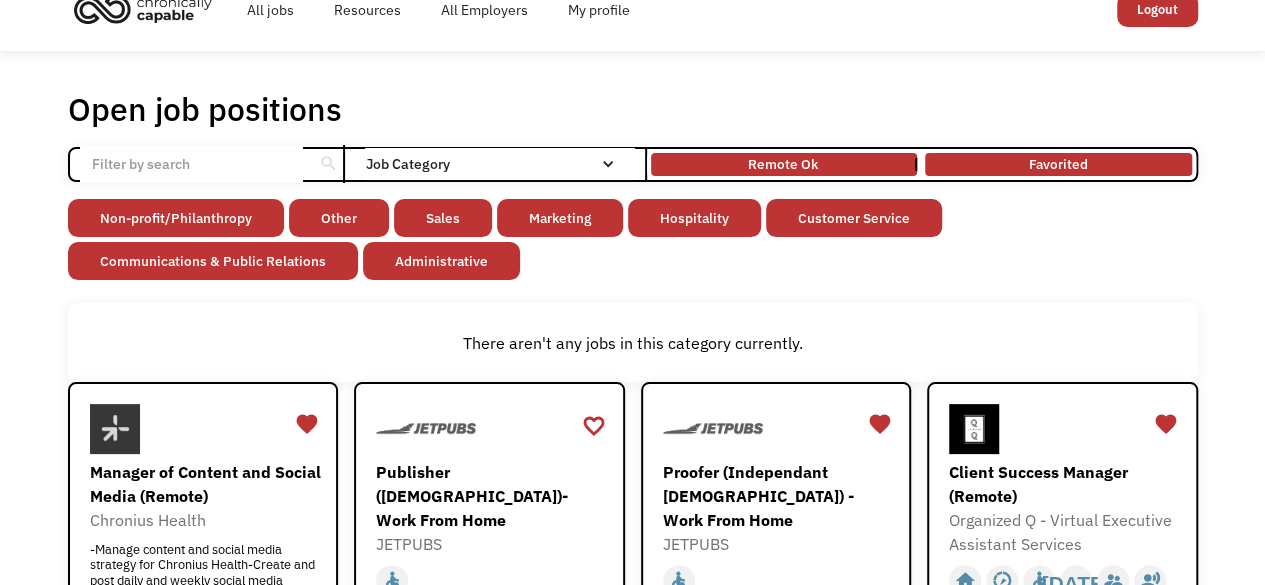 scroll, scrollTop: 0, scrollLeft: 0, axis: both 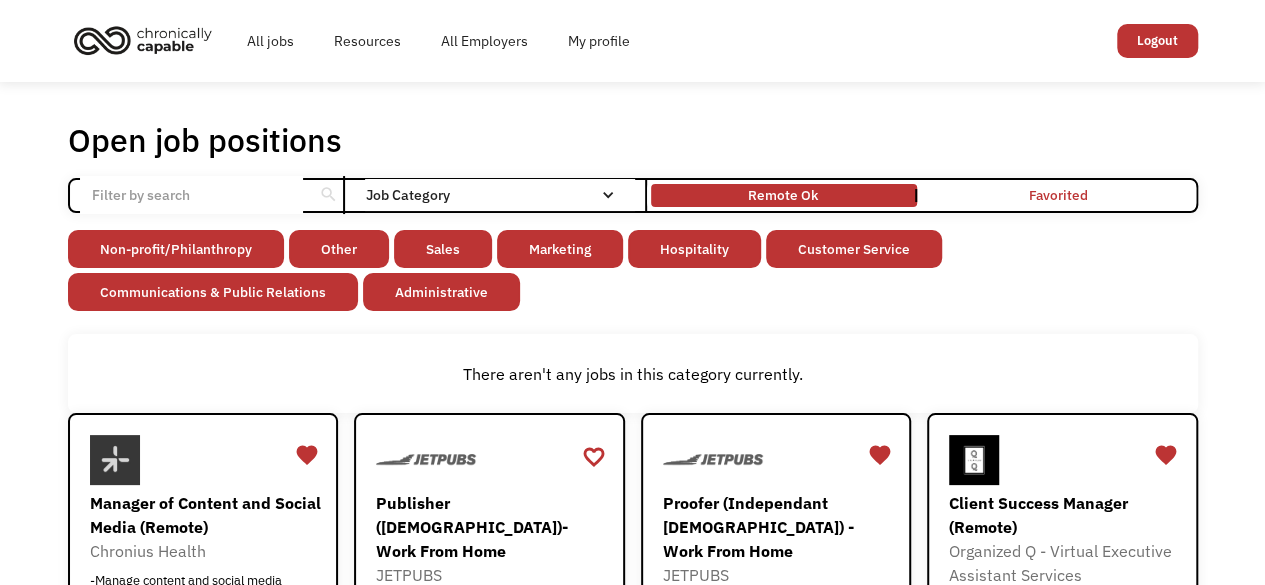 click on "Logout" at bounding box center (1157, 41) 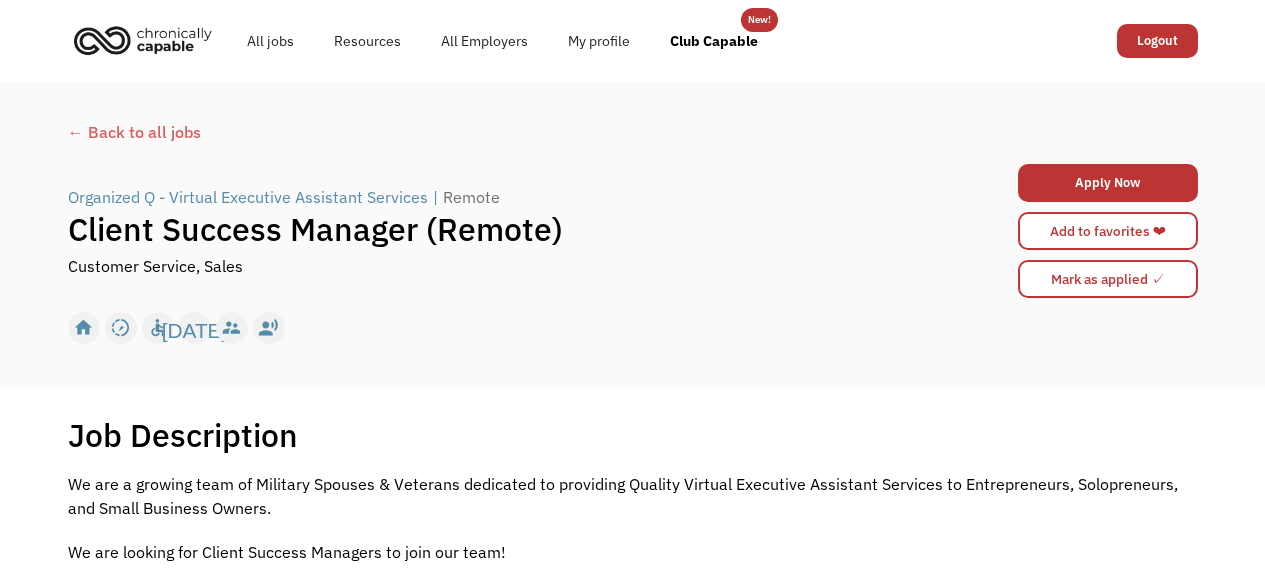 scroll, scrollTop: 0, scrollLeft: 0, axis: both 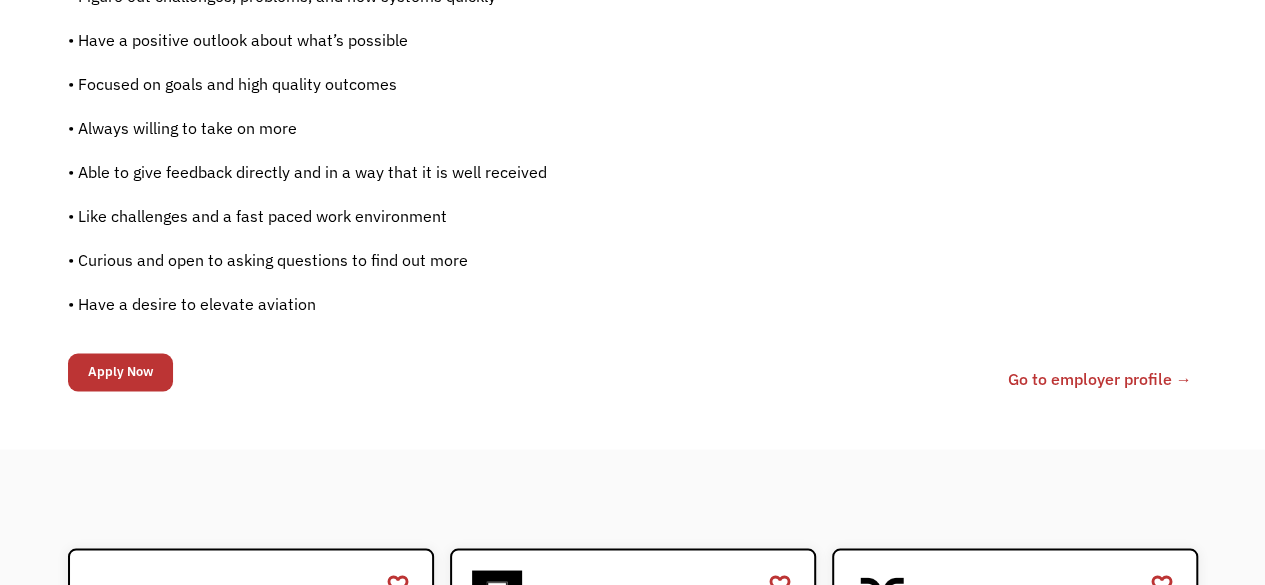 click on "Go to employer profile →" at bounding box center [1100, 379] 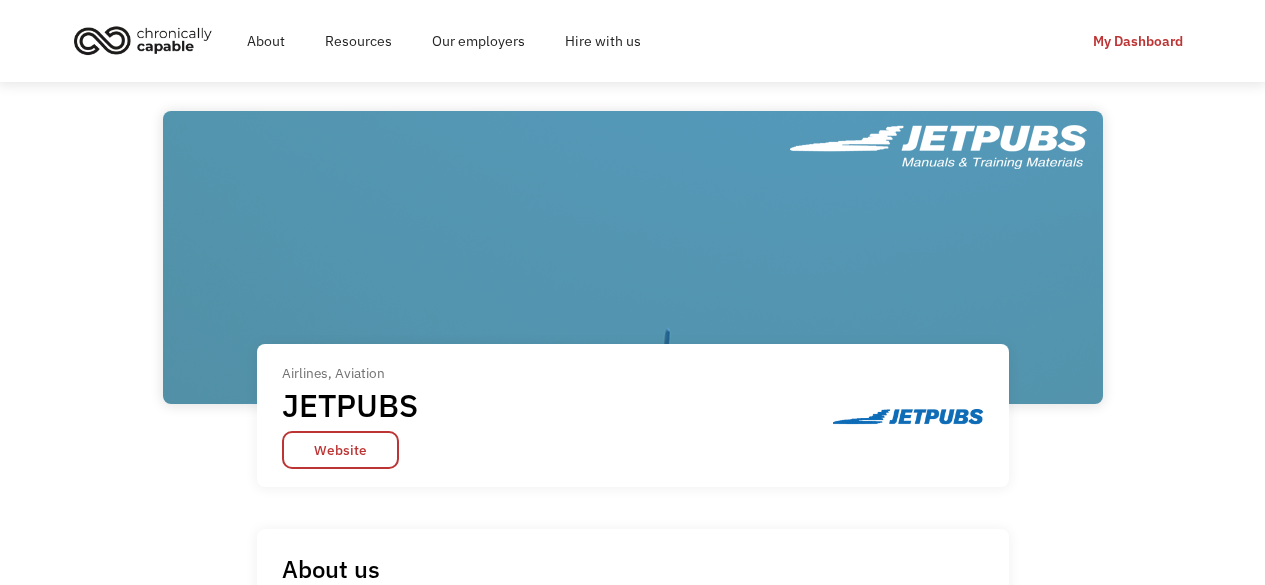 scroll, scrollTop: 0, scrollLeft: 0, axis: both 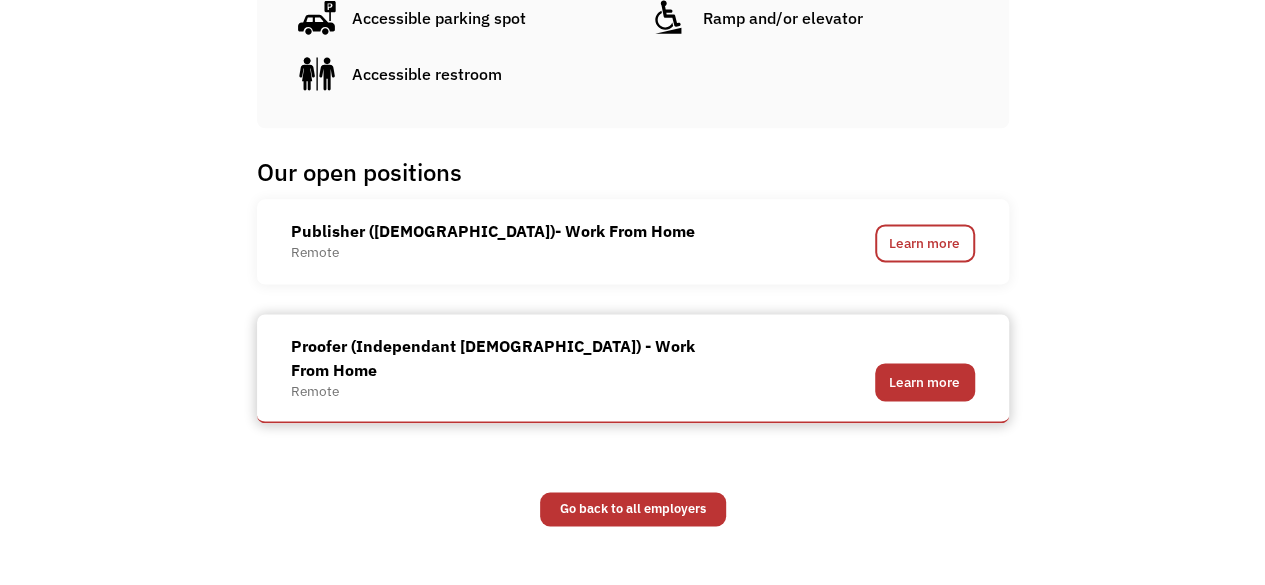 click on "Learn more" at bounding box center [925, 382] 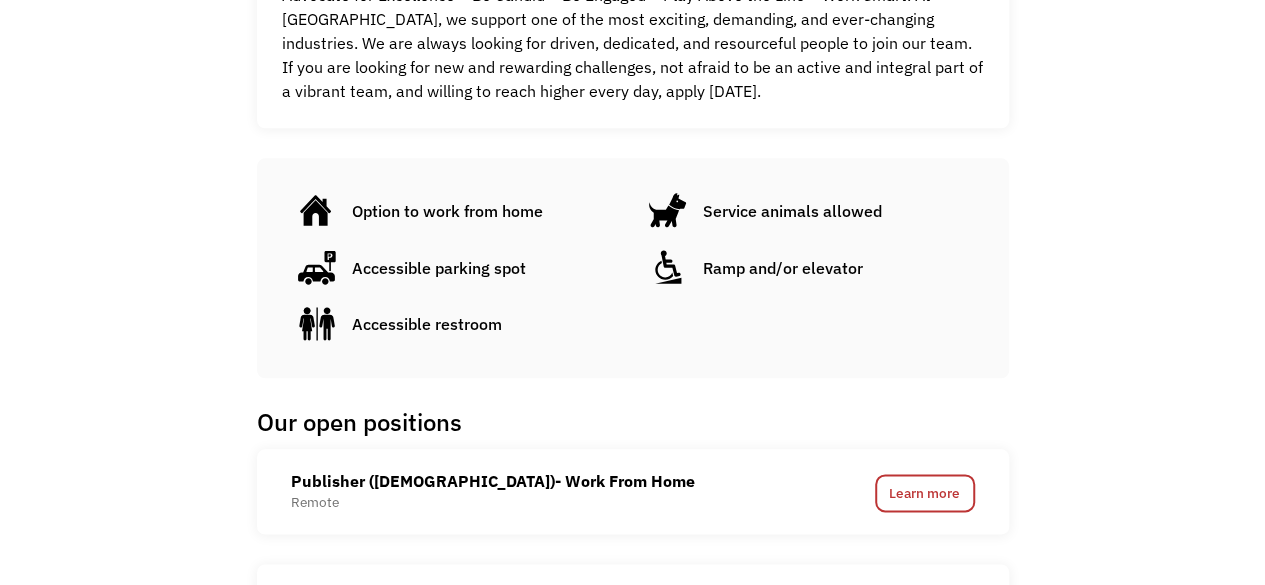 scroll, scrollTop: 720, scrollLeft: 0, axis: vertical 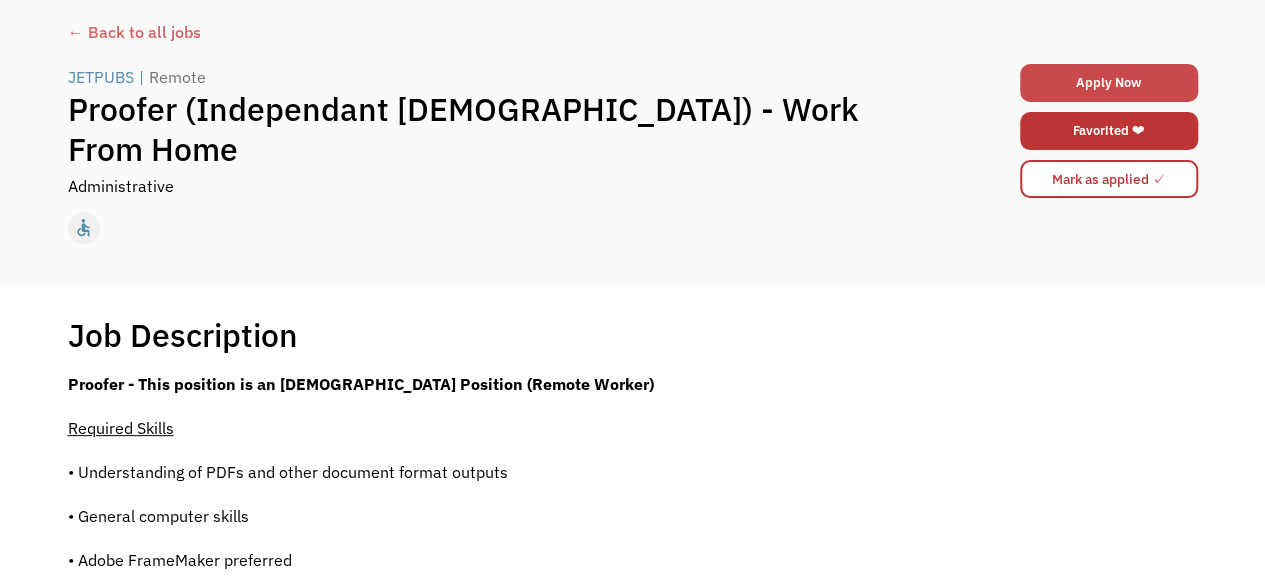 click on "Apply Now" at bounding box center (1109, 83) 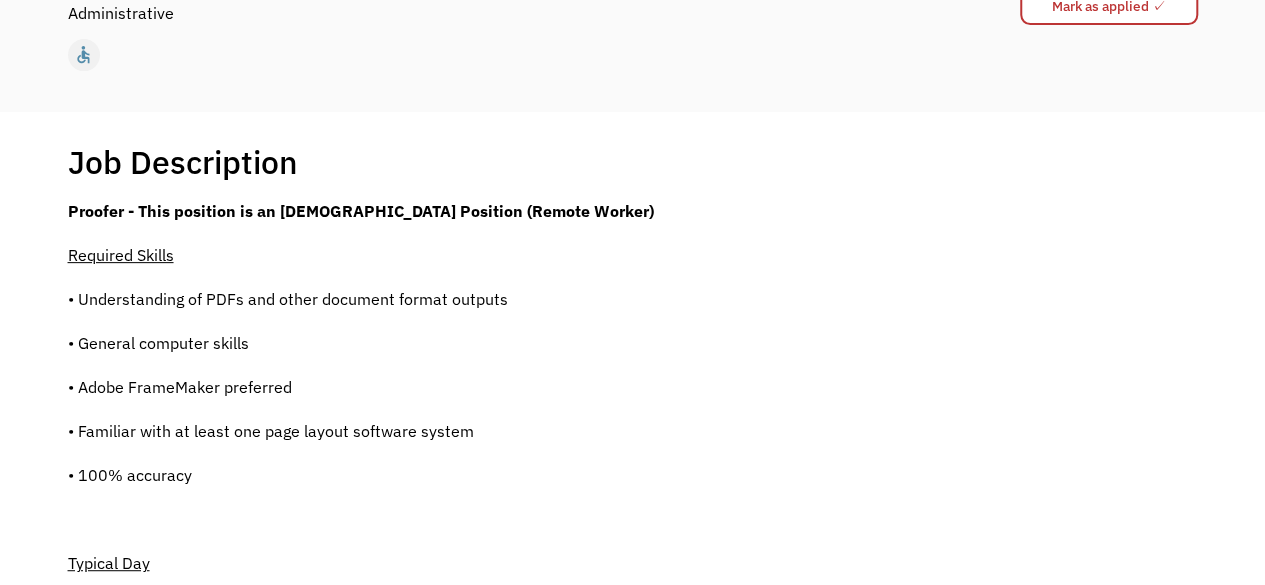 scroll, scrollTop: 200, scrollLeft: 0, axis: vertical 